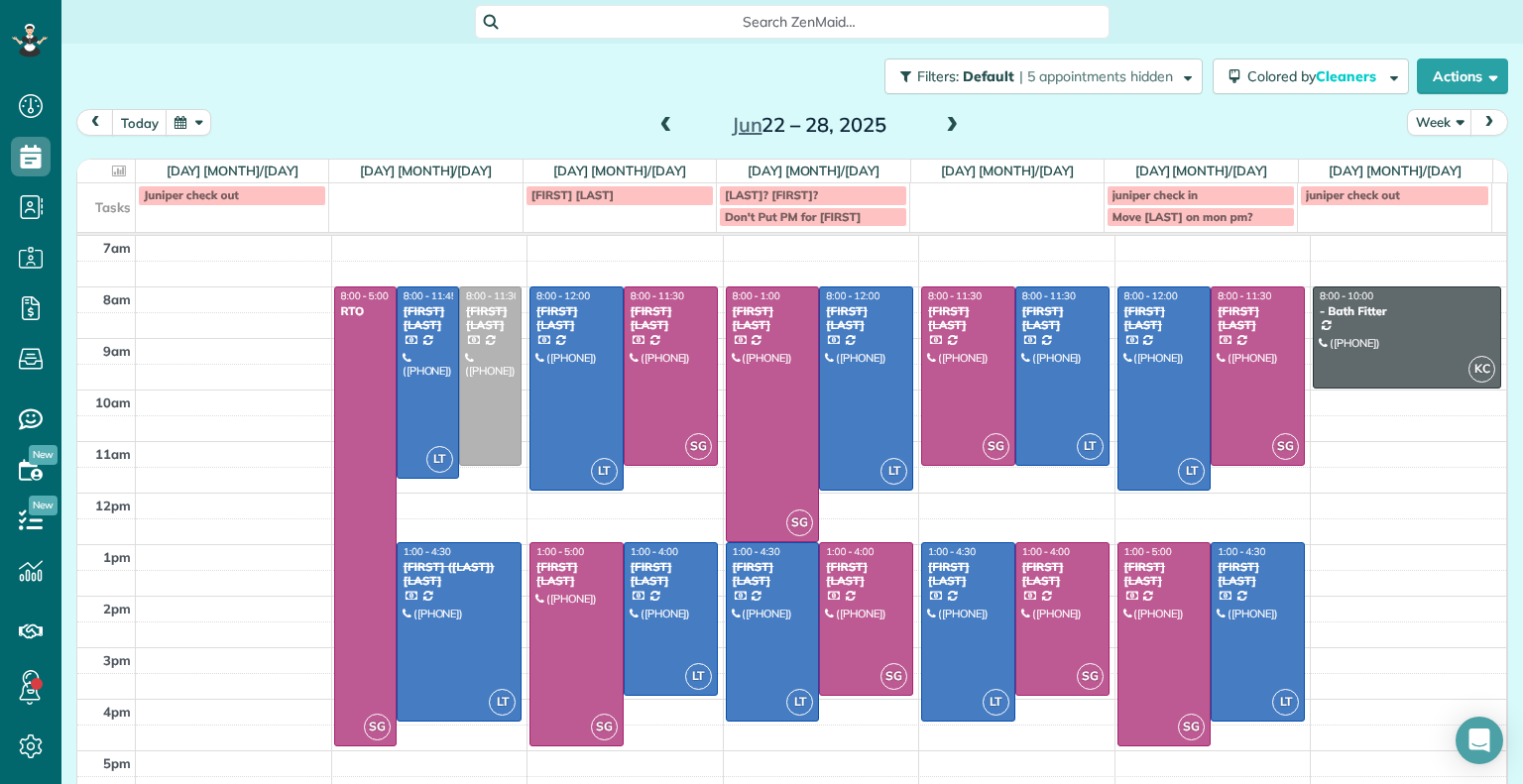 scroll, scrollTop: 0, scrollLeft: 0, axis: both 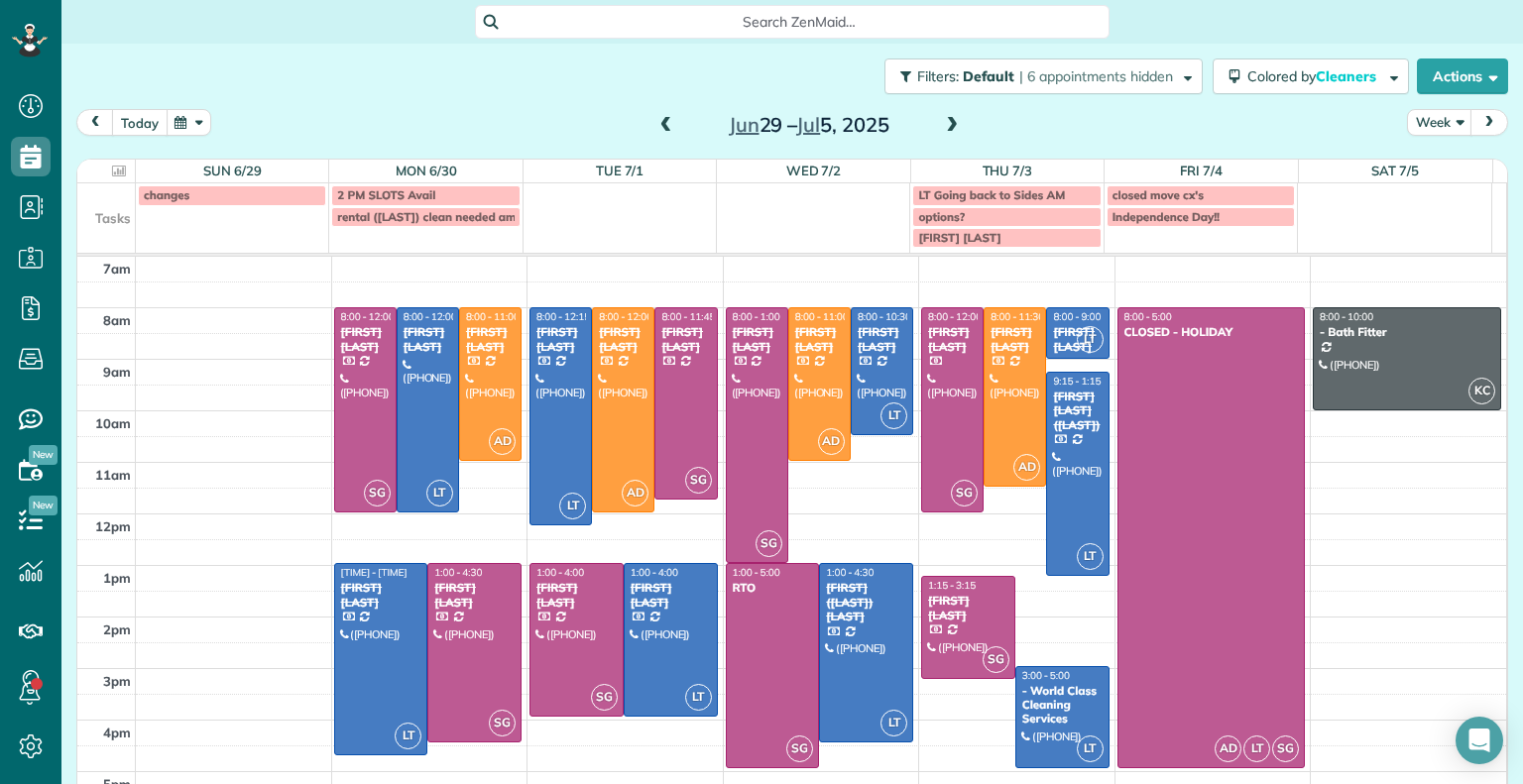 click on "today" at bounding box center [140, 122] 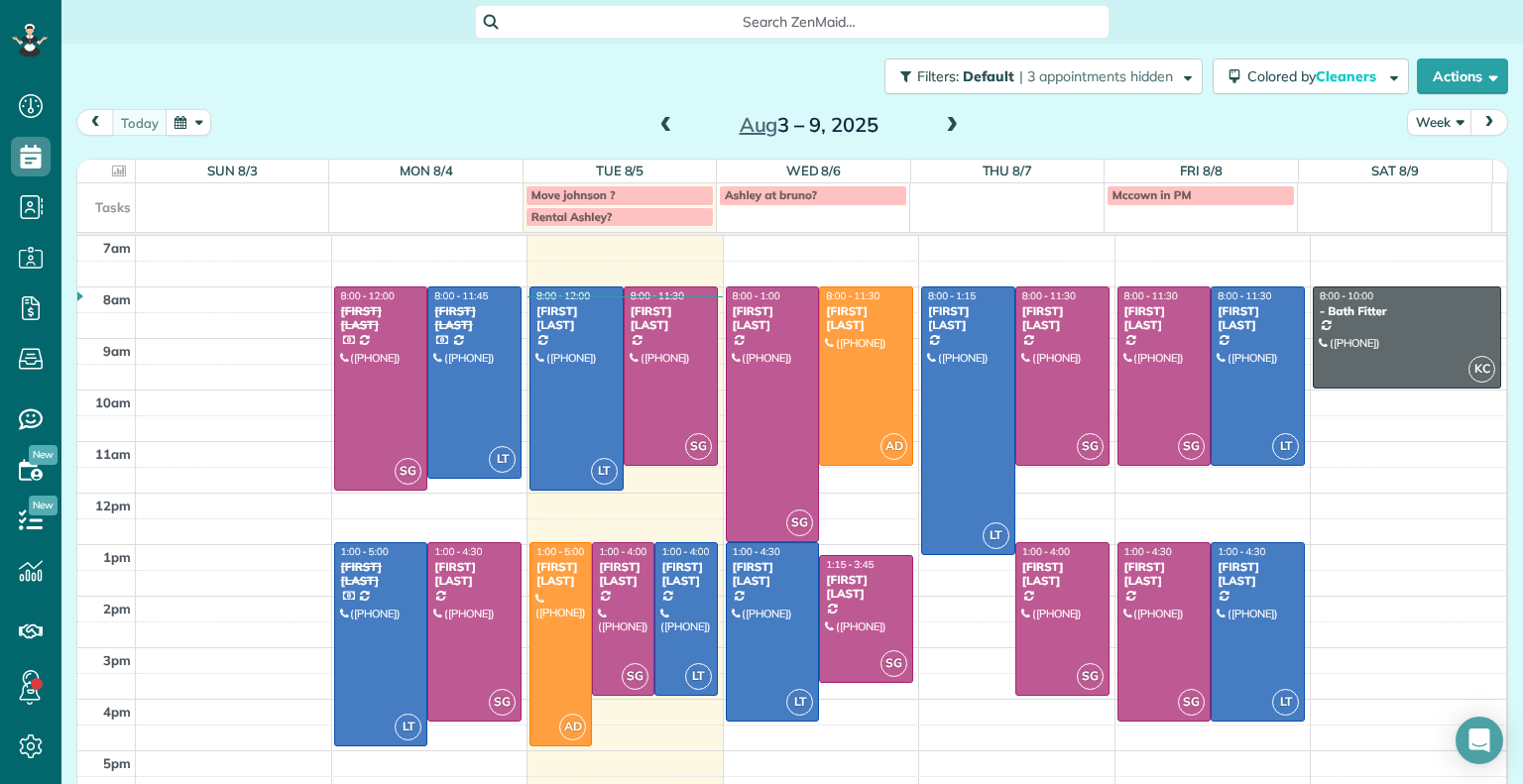 click at bounding box center [952, 126] 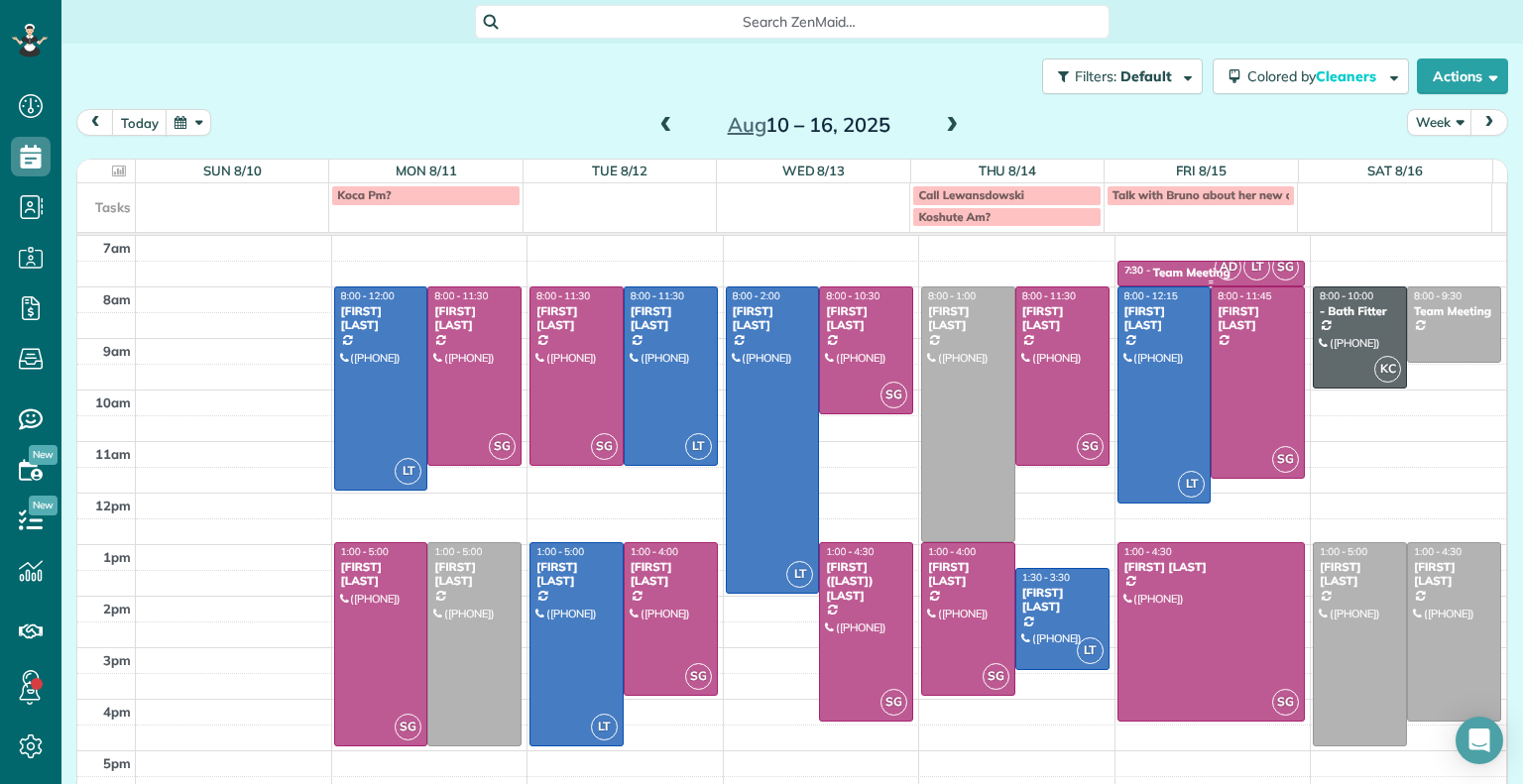 click on "Team Meeting" at bounding box center [1192, 273] 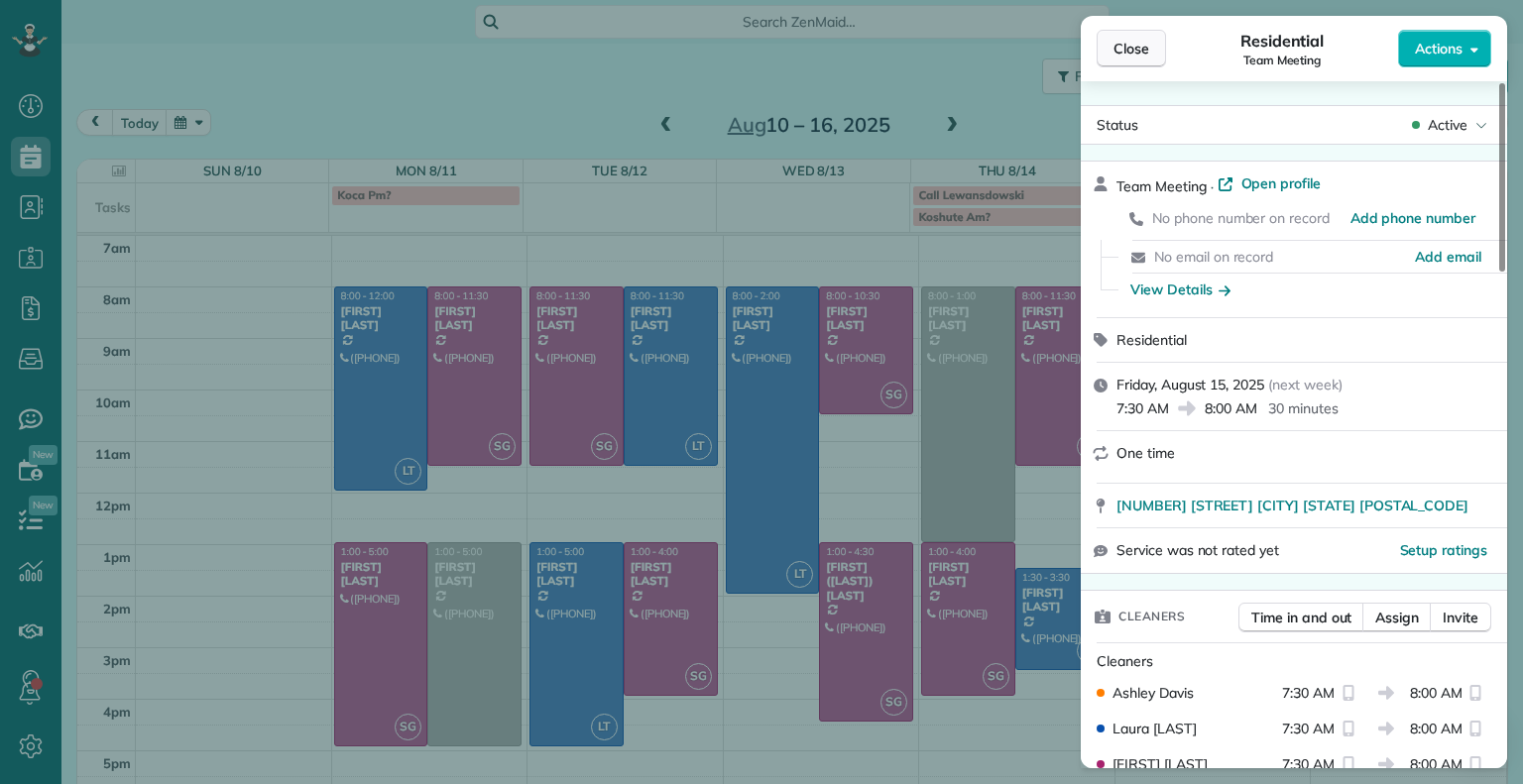 click on "Close" at bounding box center (1131, 49) 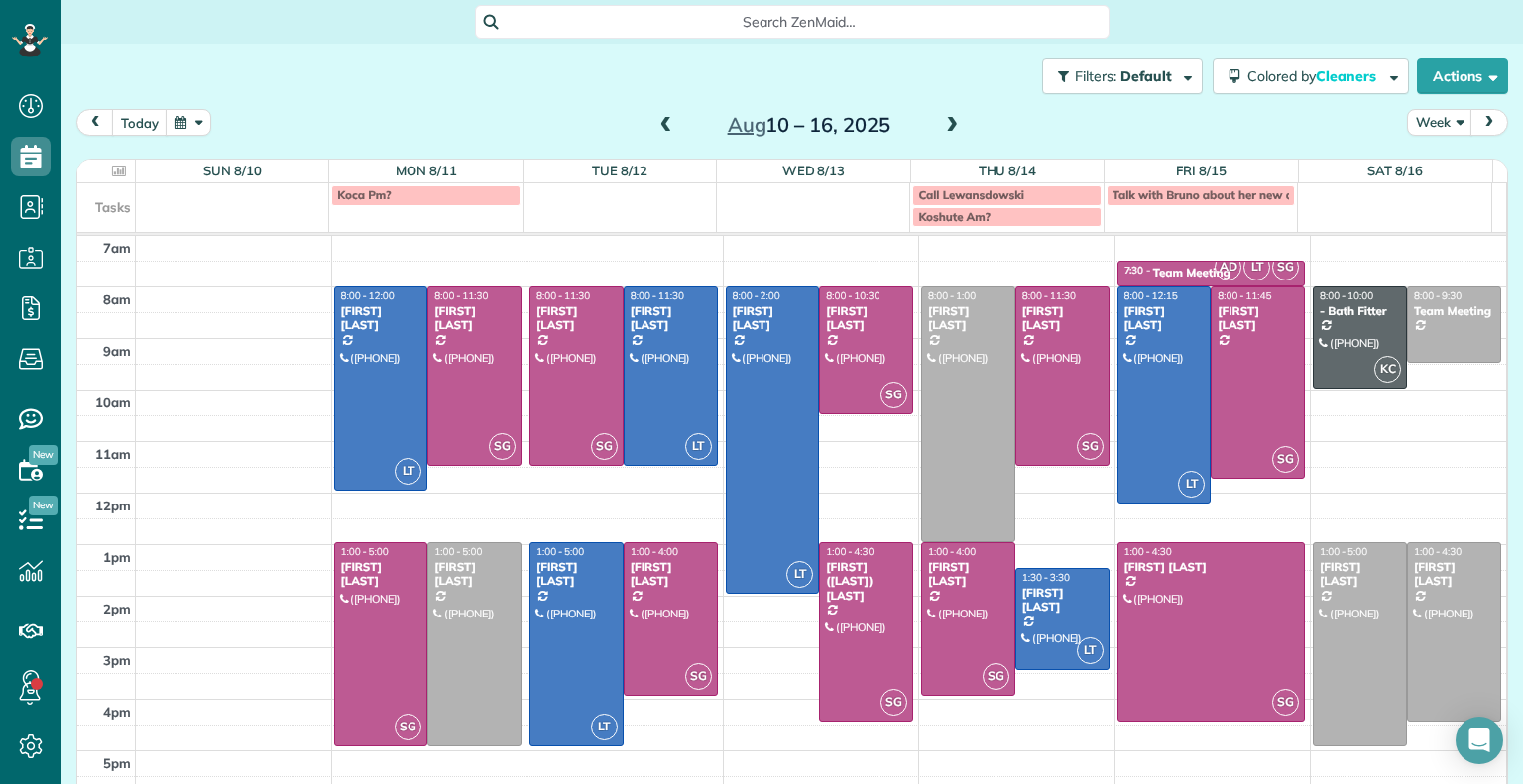 click on "Search ZenMaid…" at bounding box center [792, 22] 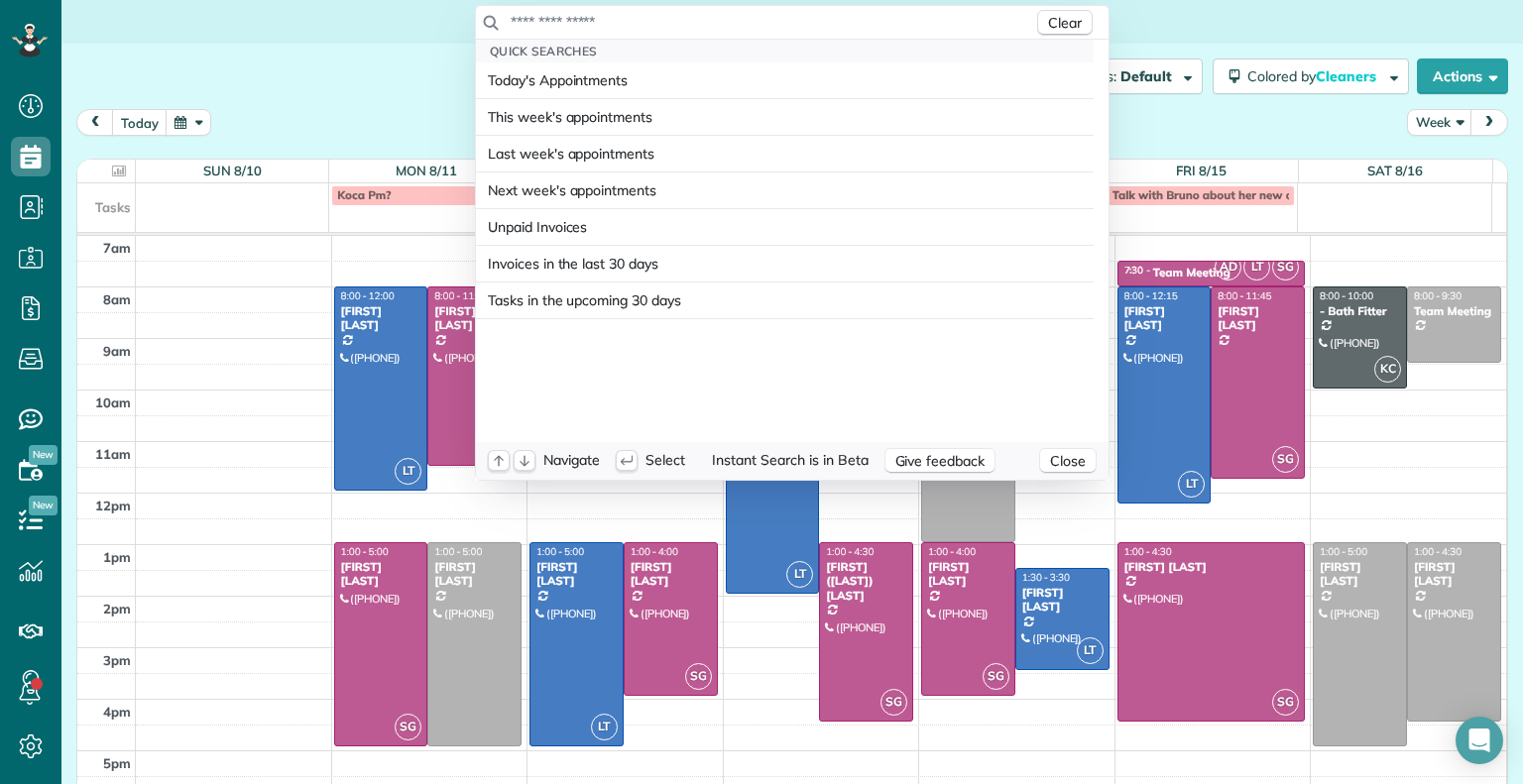click at bounding box center (767, 22) 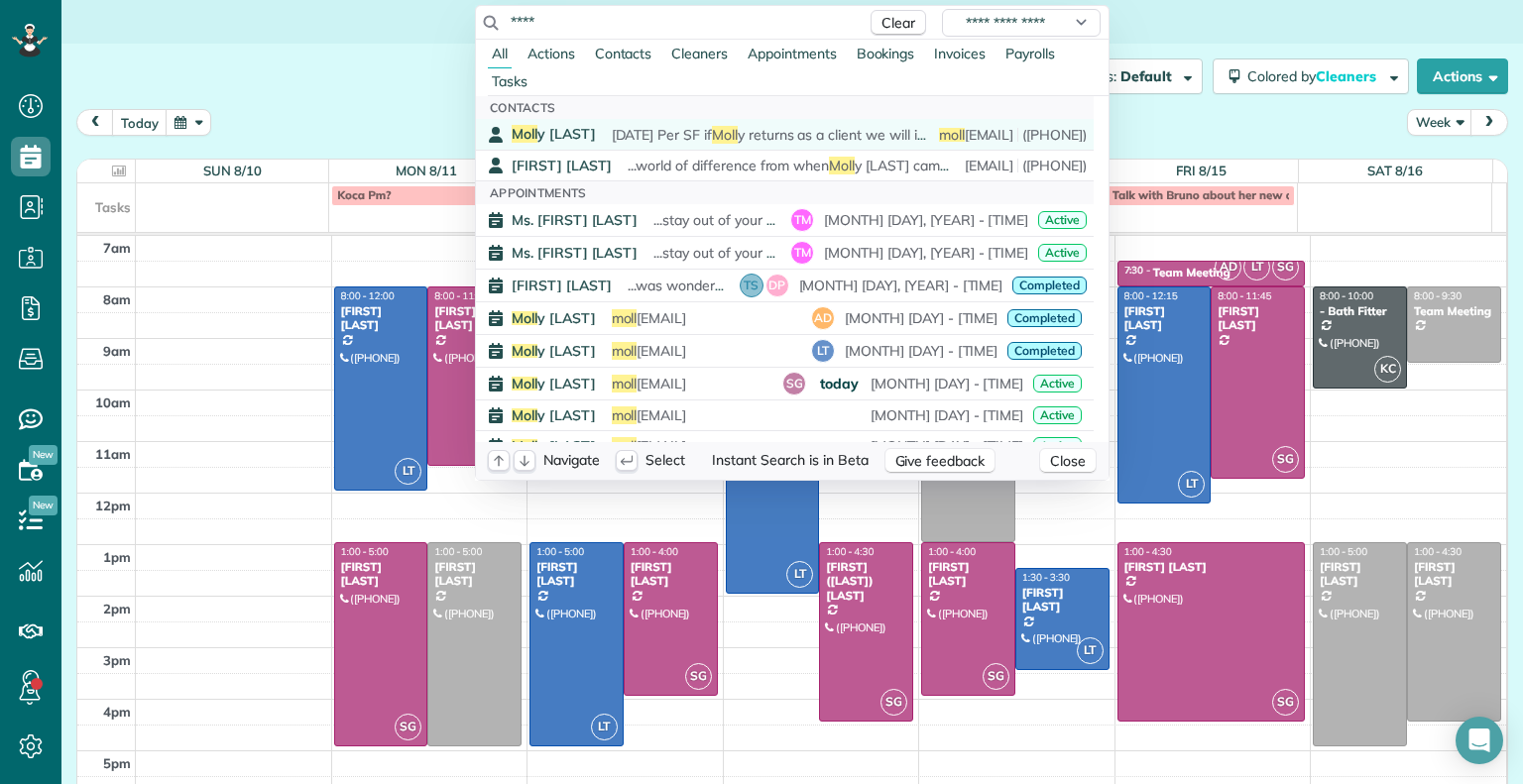type on "****" 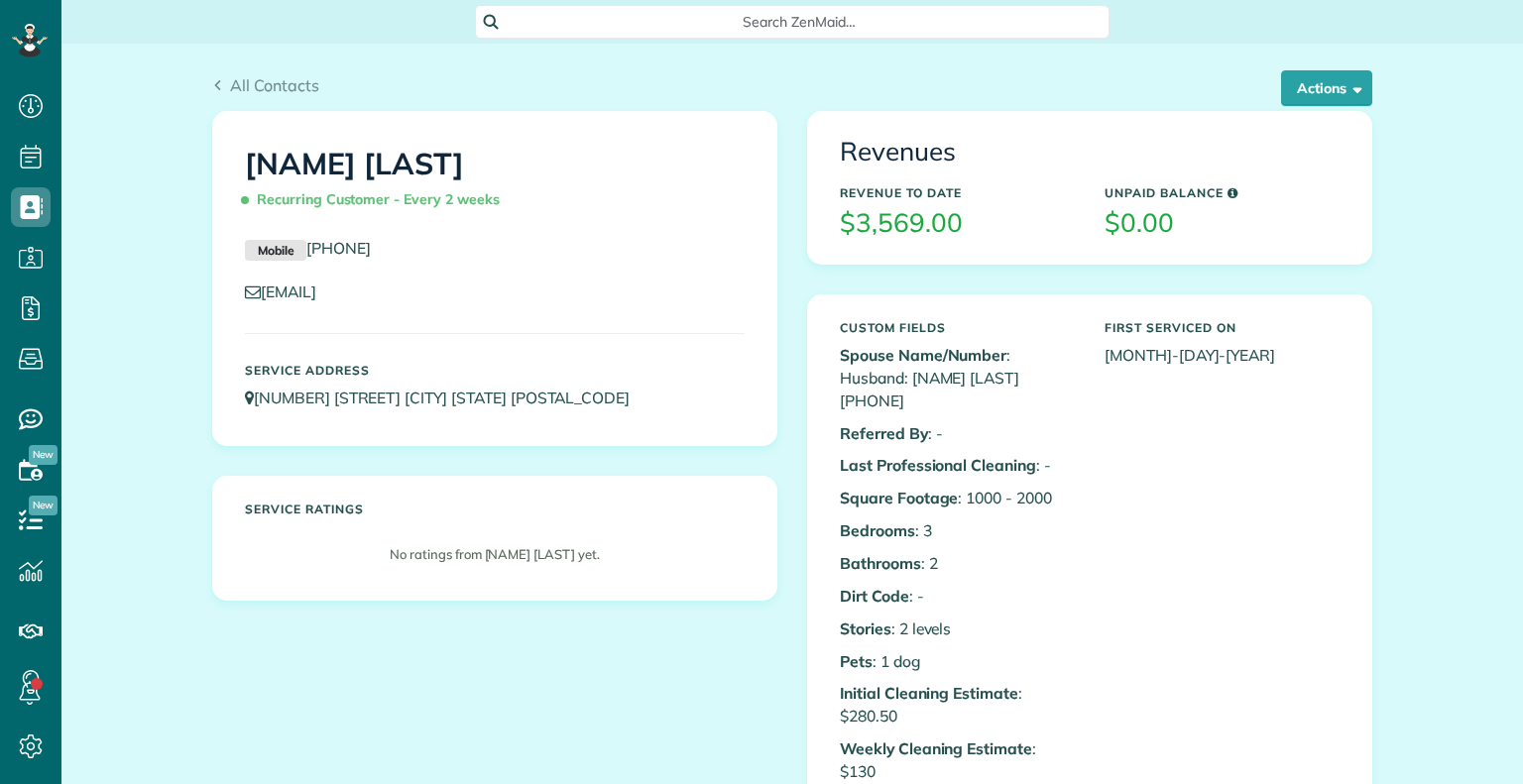 scroll, scrollTop: 0, scrollLeft: 0, axis: both 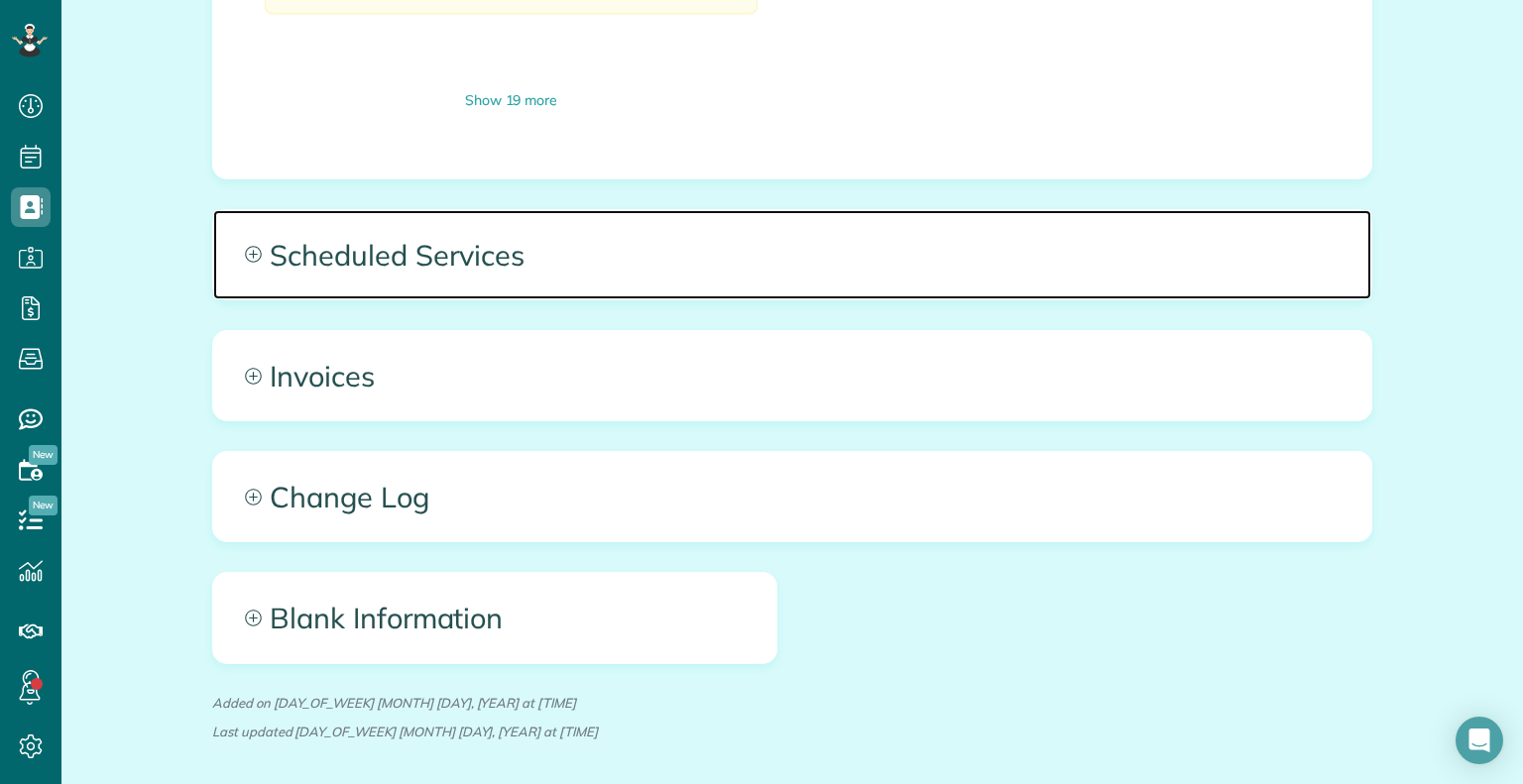 click on "Scheduled Services" at bounding box center (792, 255) 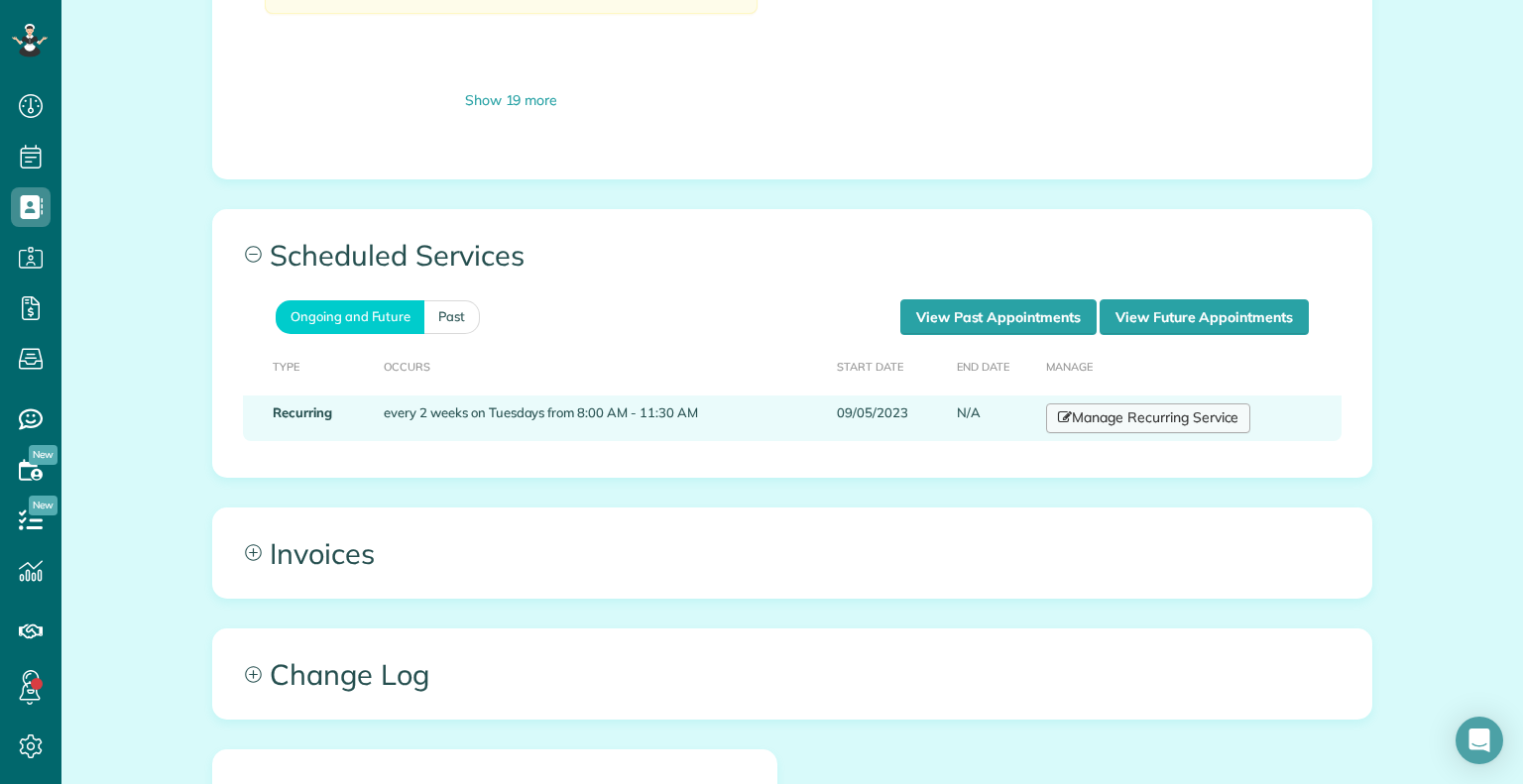 click on "Manage Recurring Service" at bounding box center [1148, 418] 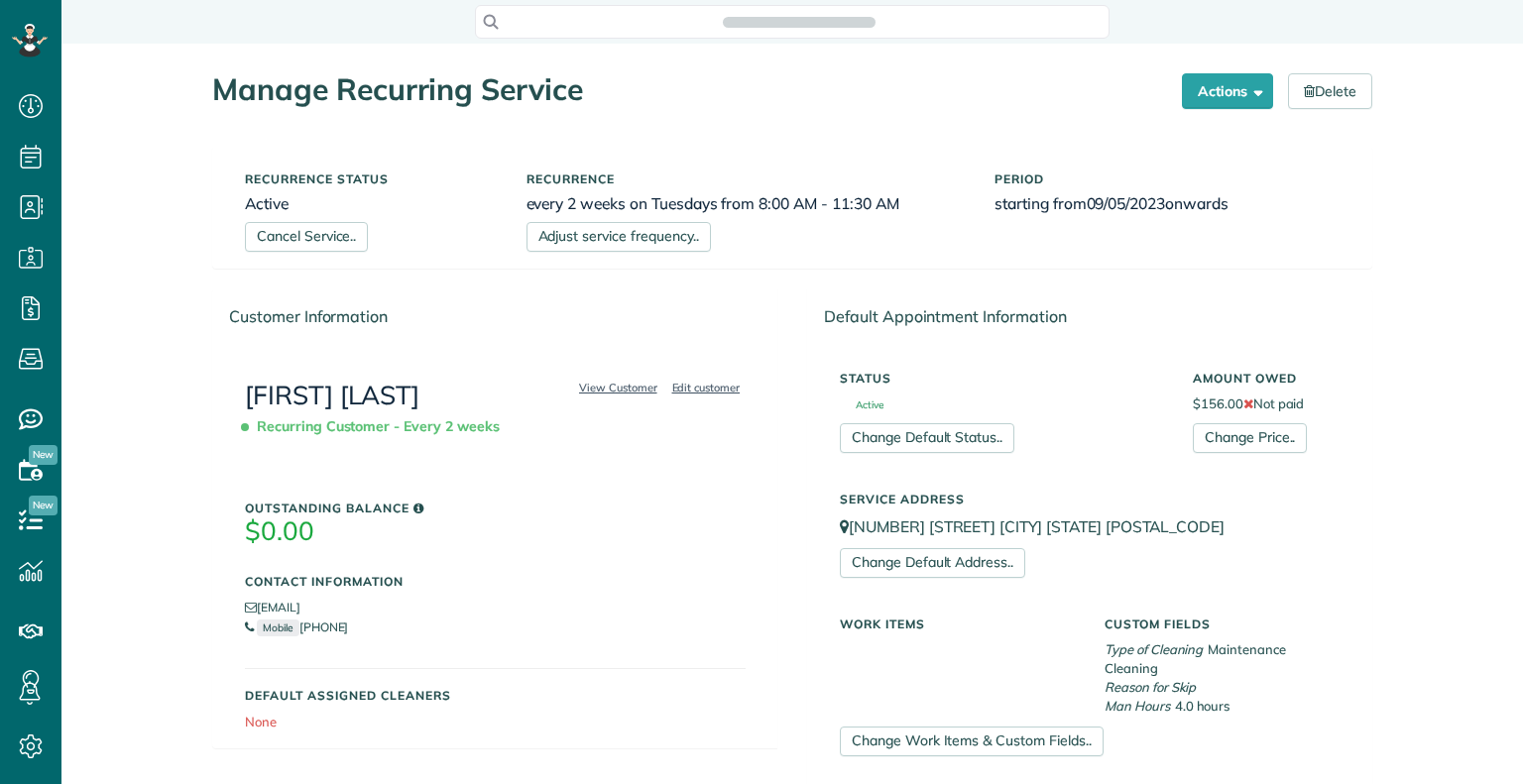 scroll, scrollTop: 0, scrollLeft: 0, axis: both 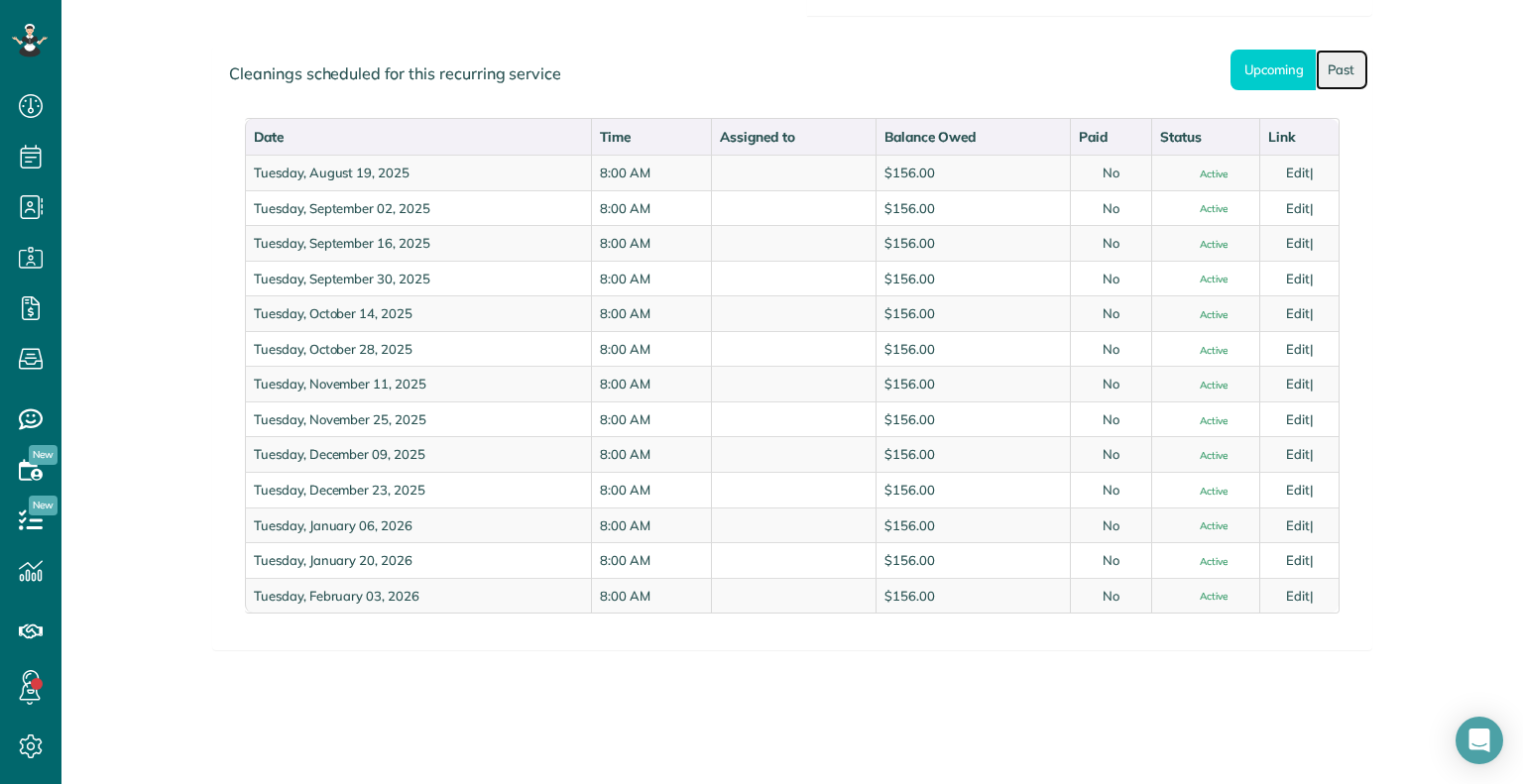 click on "Past" at bounding box center (1342, 69) 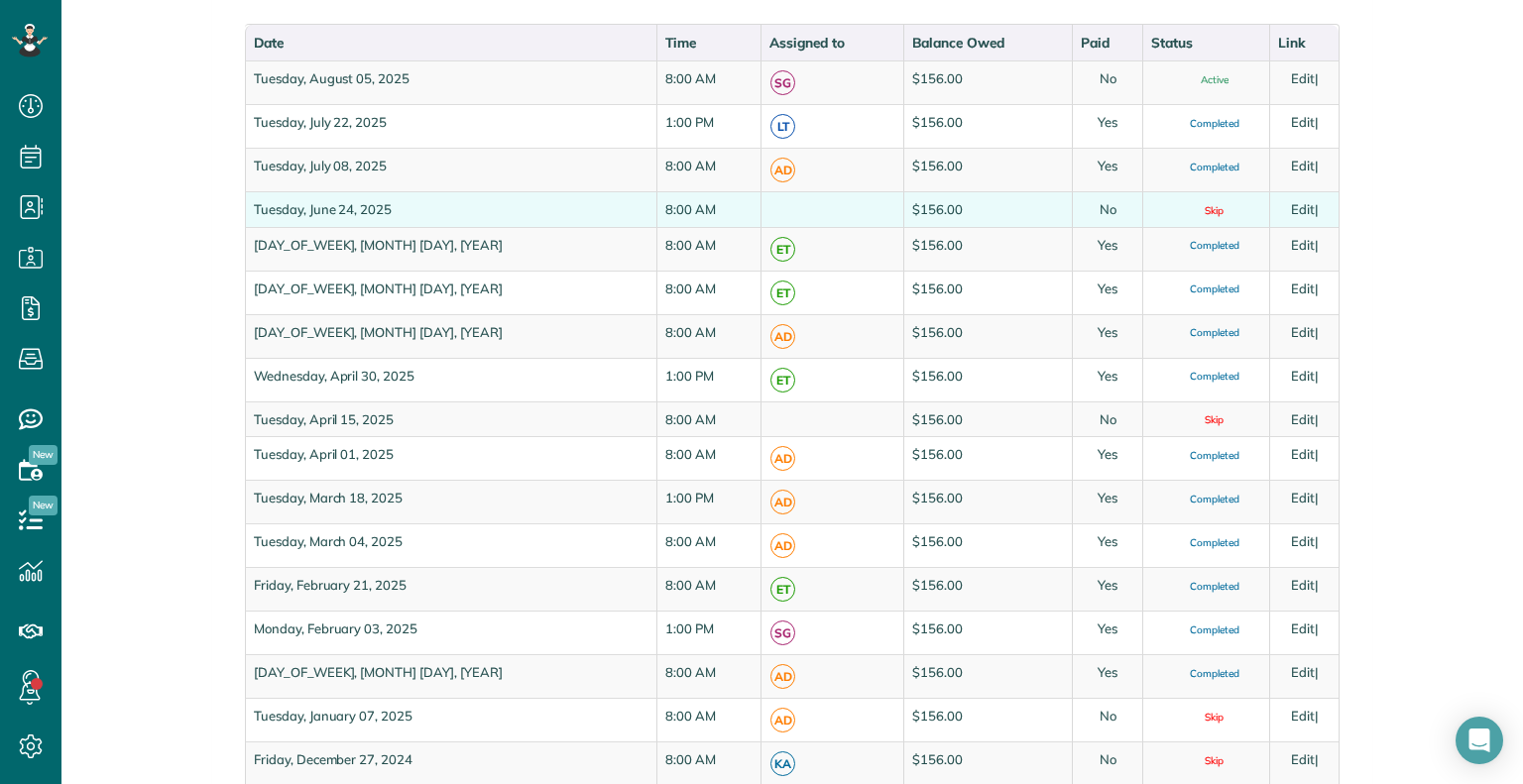 scroll, scrollTop: 1161, scrollLeft: 0, axis: vertical 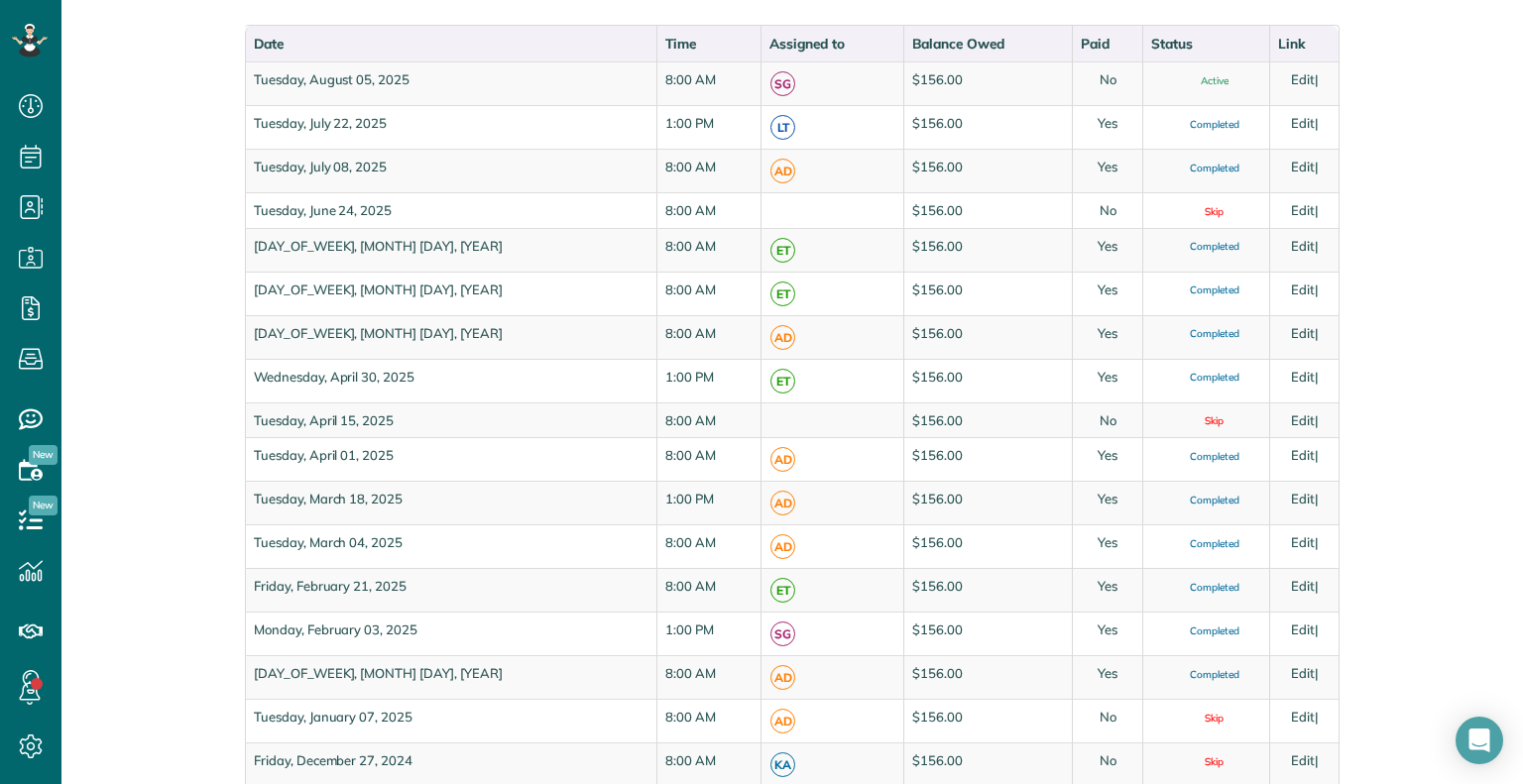 drag, startPoint x: 1518, startPoint y: 447, endPoint x: 1507, endPoint y: 205, distance: 242.24987 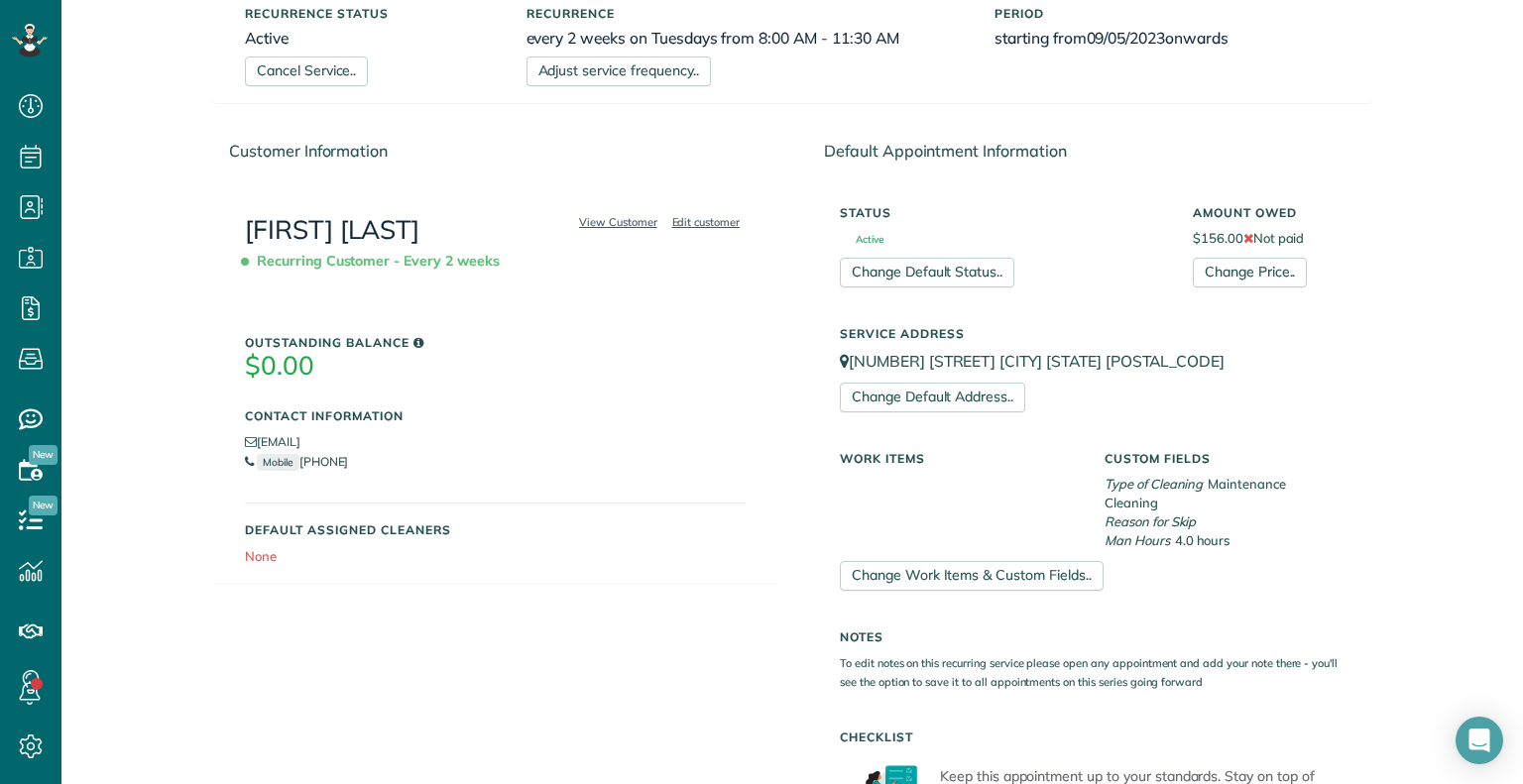 scroll, scrollTop: 0, scrollLeft: 0, axis: both 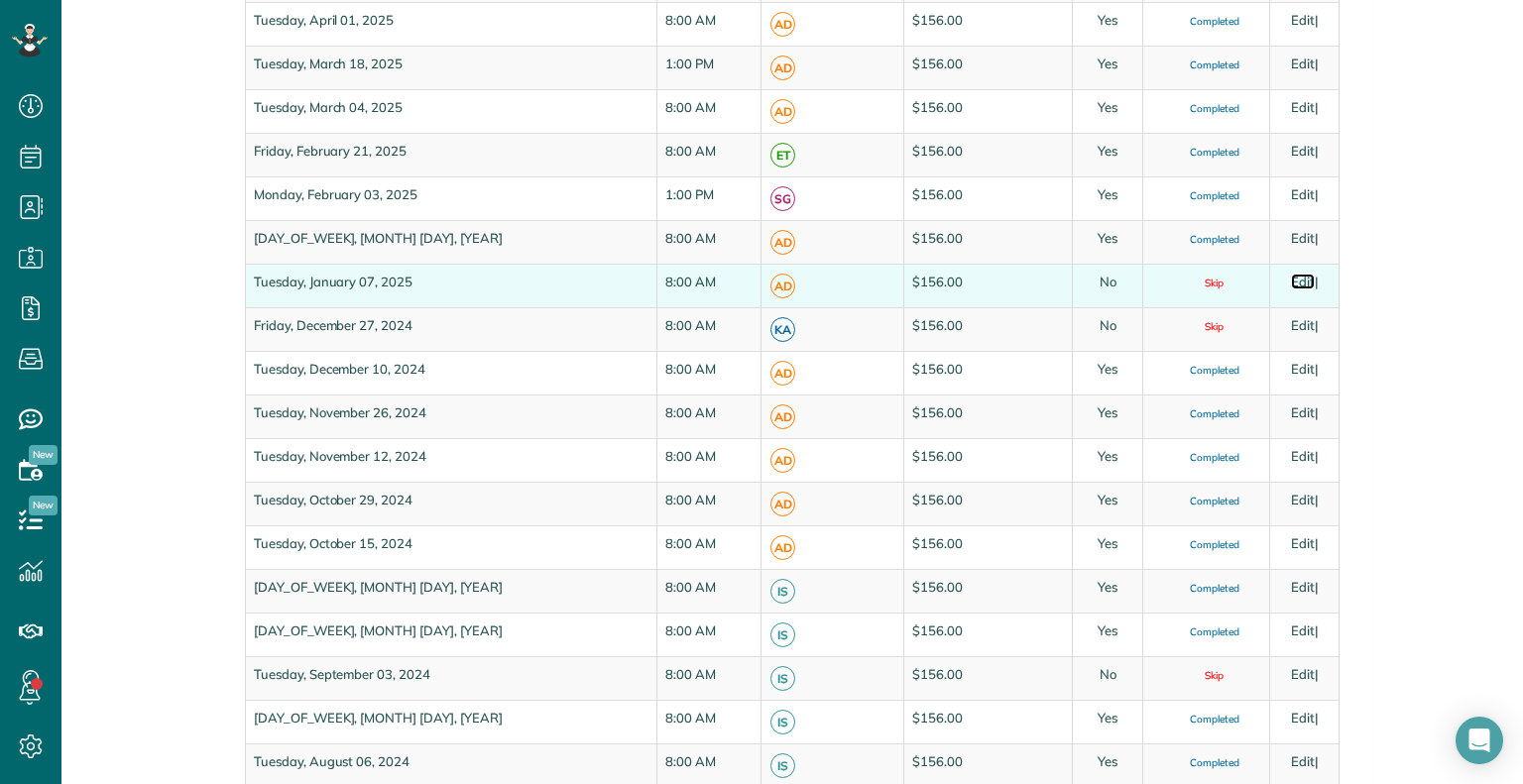 click on "Edit" at bounding box center [1303, 281] 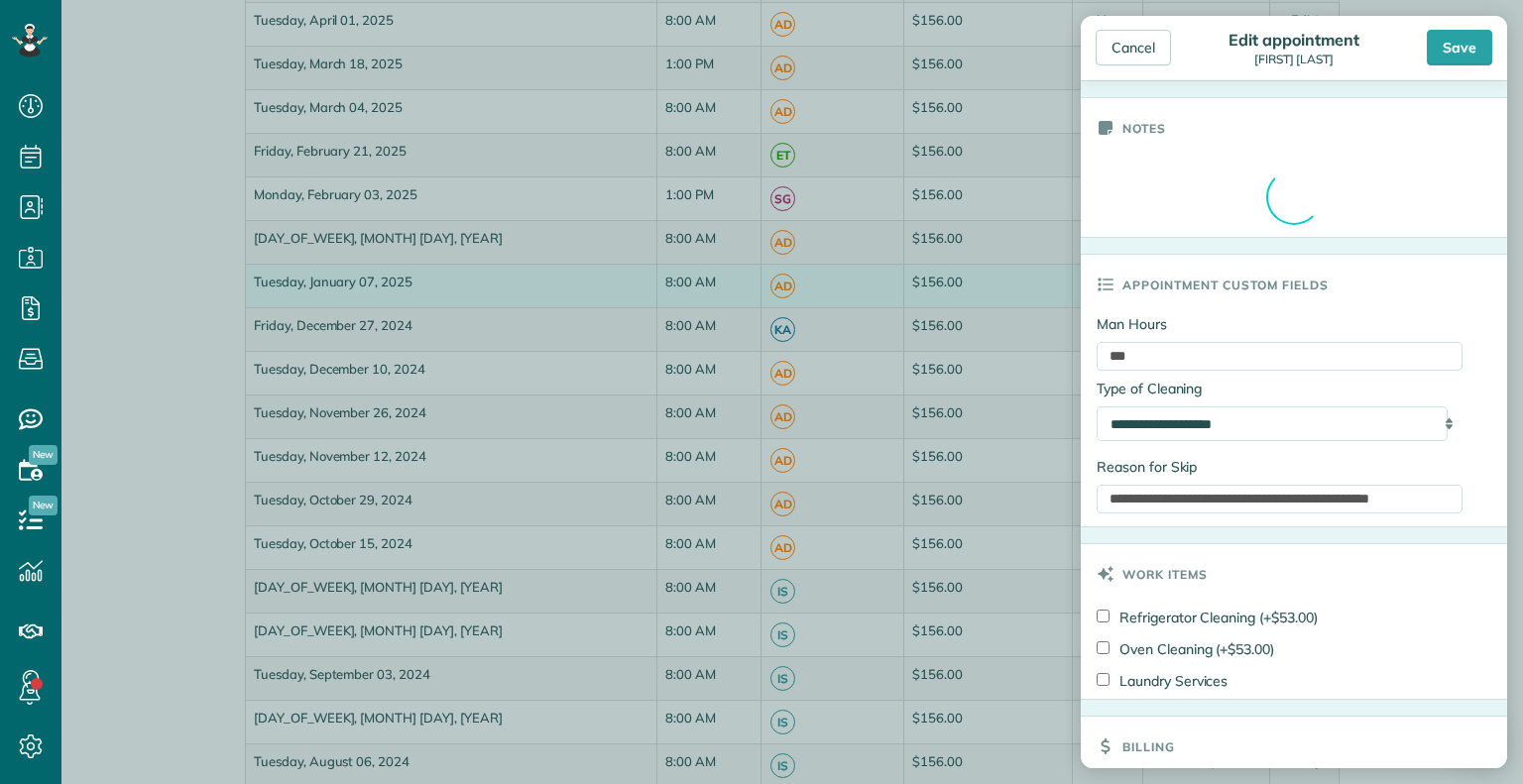 scroll, scrollTop: 634, scrollLeft: 0, axis: vertical 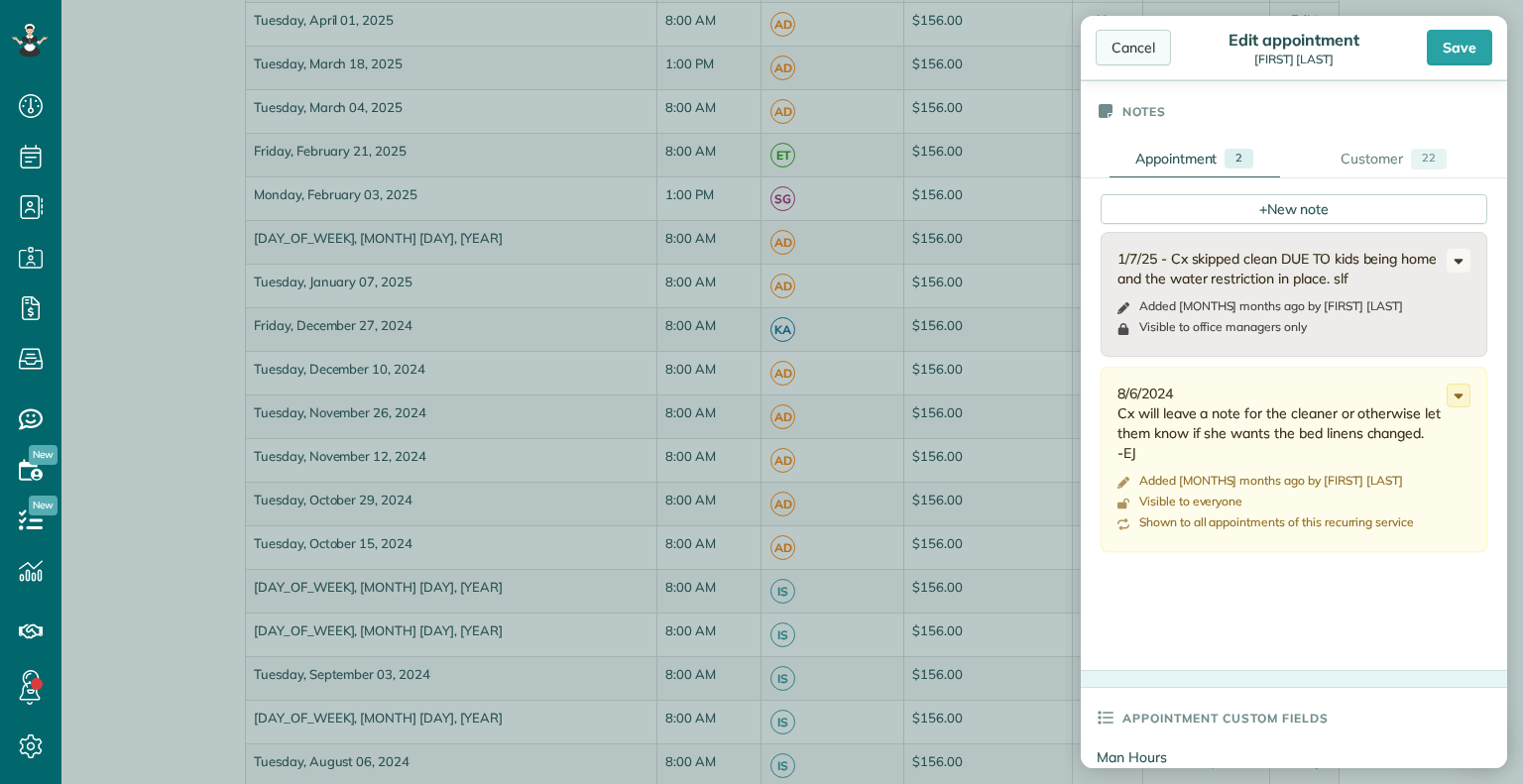 click on "Cancel" at bounding box center (1133, 48) 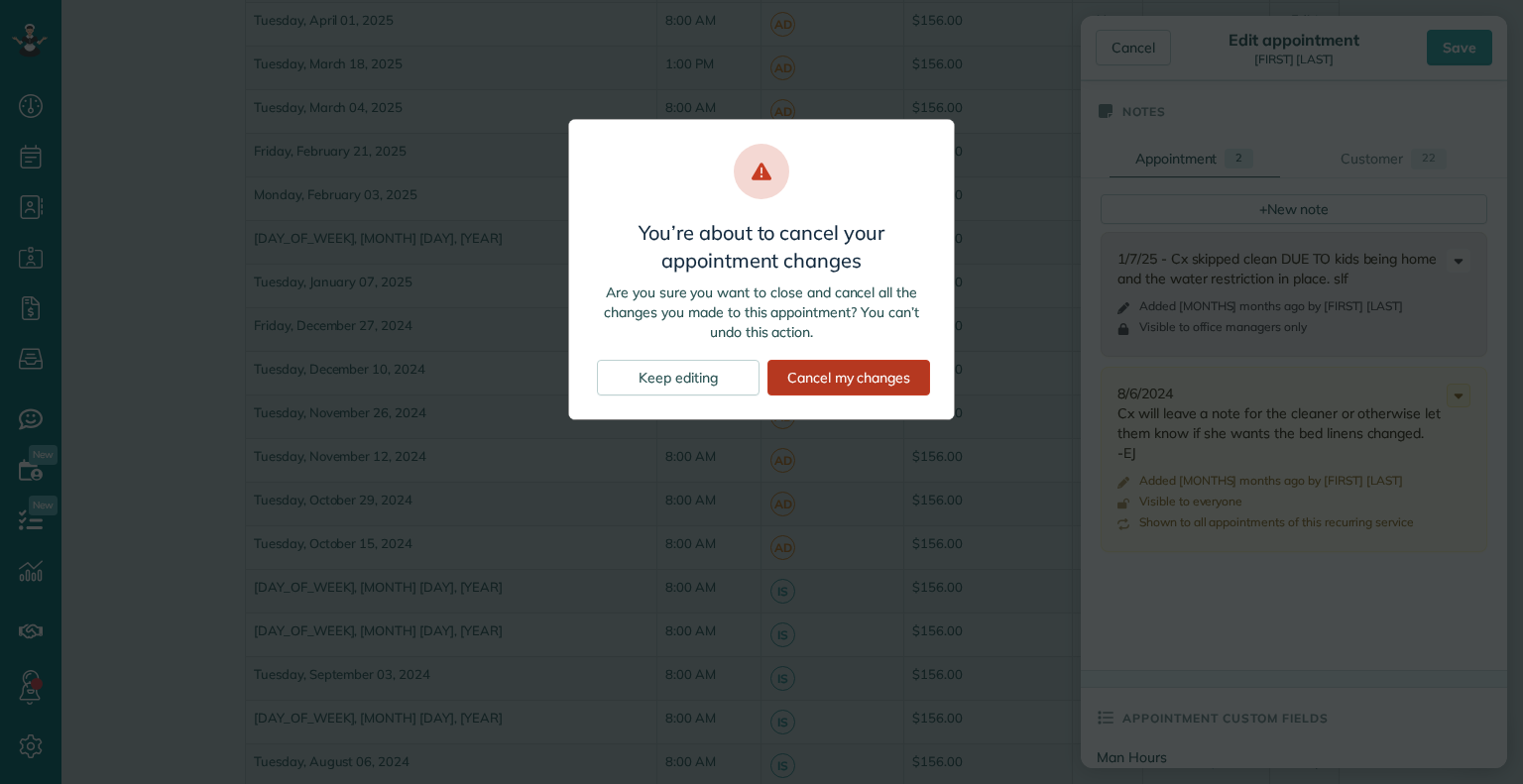 click on "Cancel my changes" at bounding box center (849, 378) 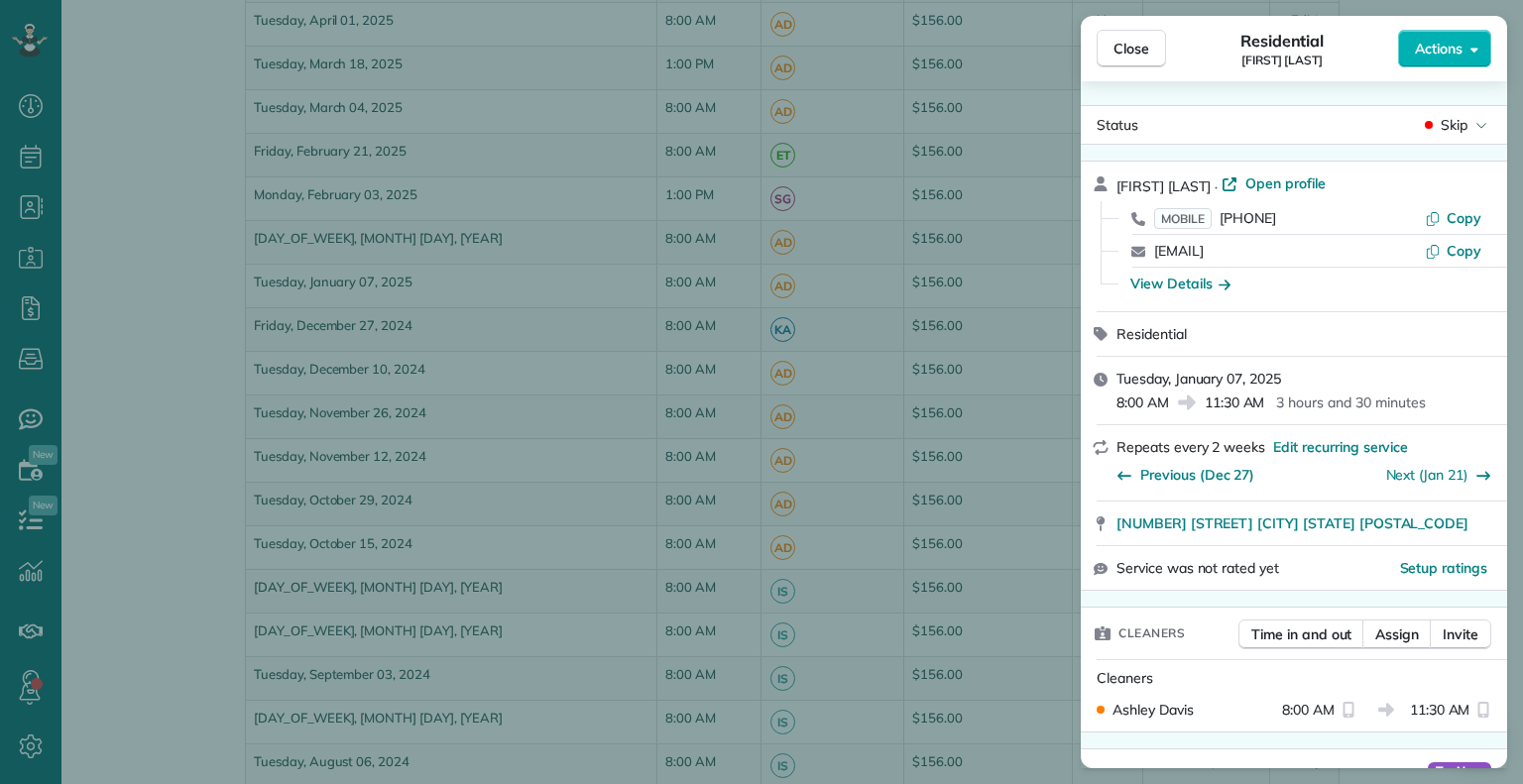 click on "Close" at bounding box center (1131, 49) 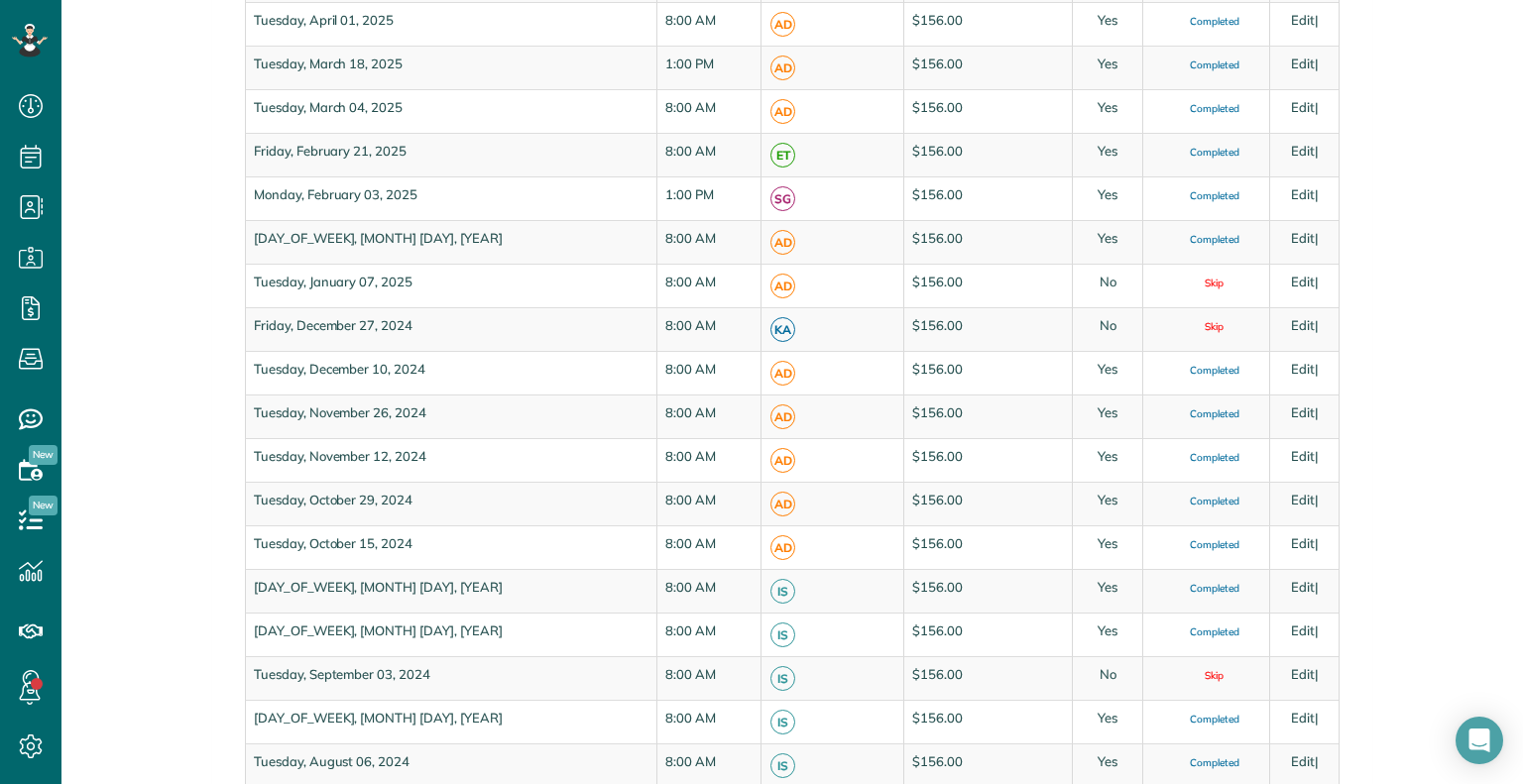 click on "Manage Recurring Service
Actions
Cancel Service..
Adjust service frequency..
Change Default Status..
Change Default Address..
Change Work Items & Custom Fields..
Delete
Recurrence status
Active
Cancel Service..
Recurrence
every 2 weeks  on Tuesdays from  8:00 AM - 11:30 AM" at bounding box center [792, -229] 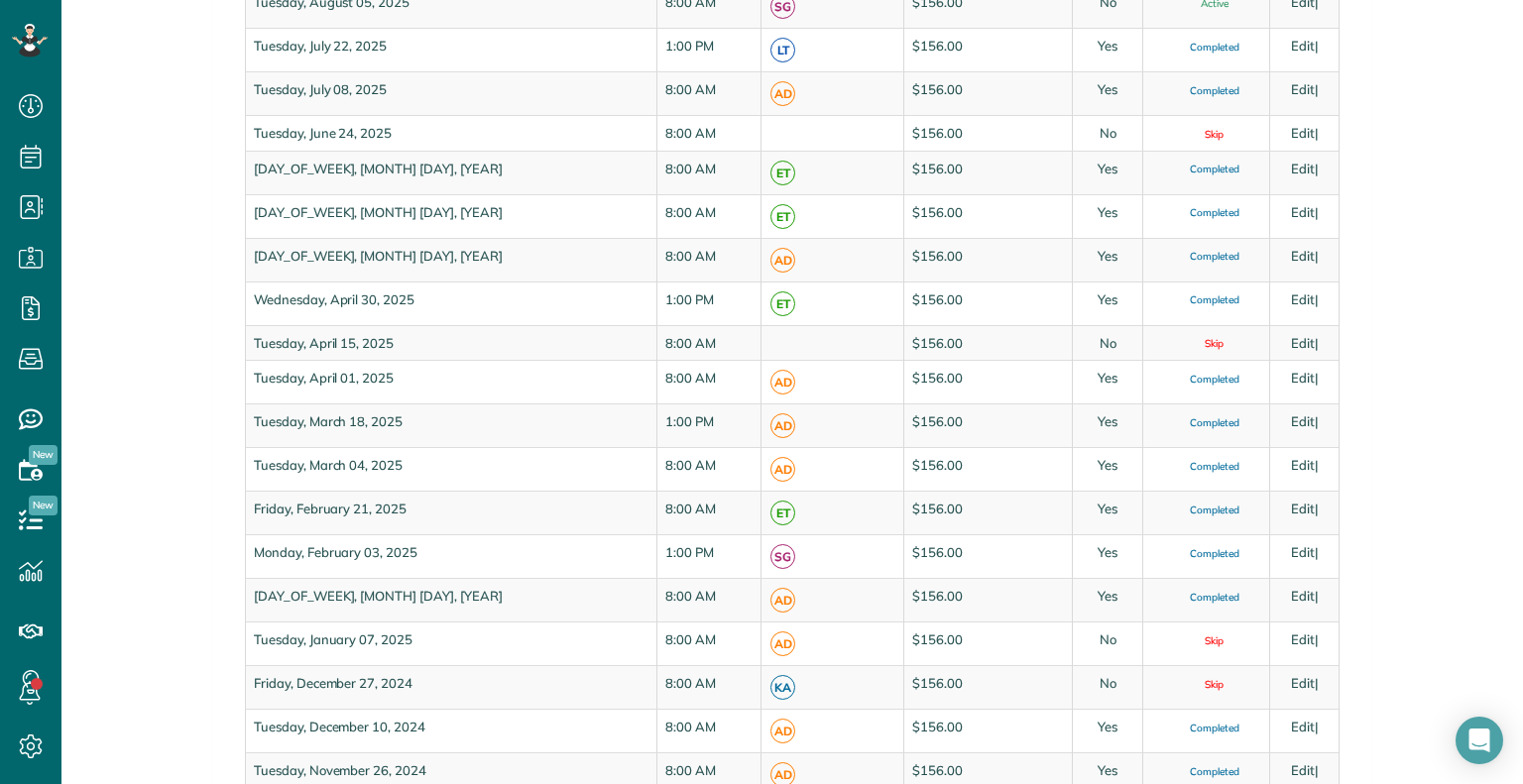 scroll, scrollTop: 1234, scrollLeft: 0, axis: vertical 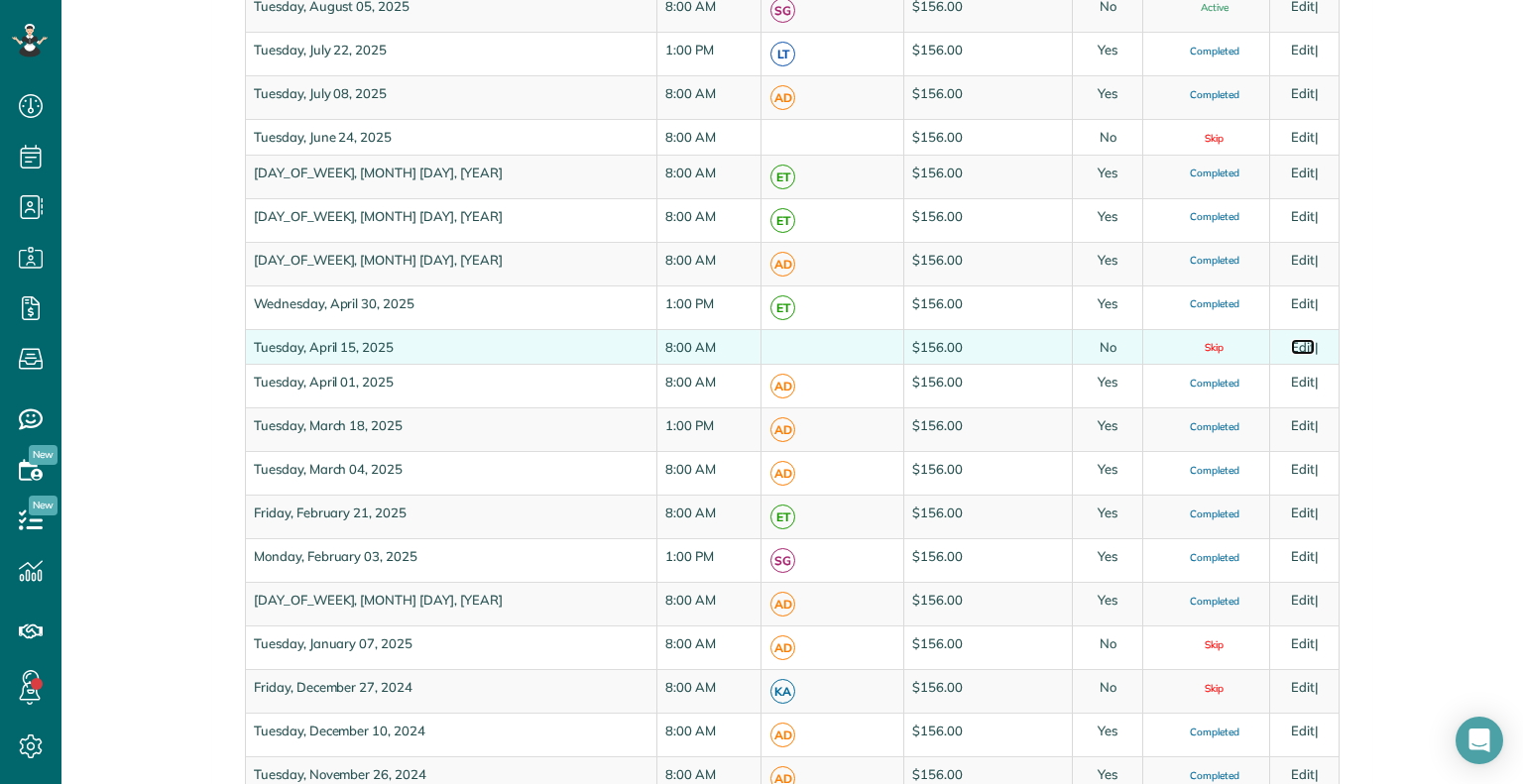 click on "Edit" at bounding box center (1303, 347) 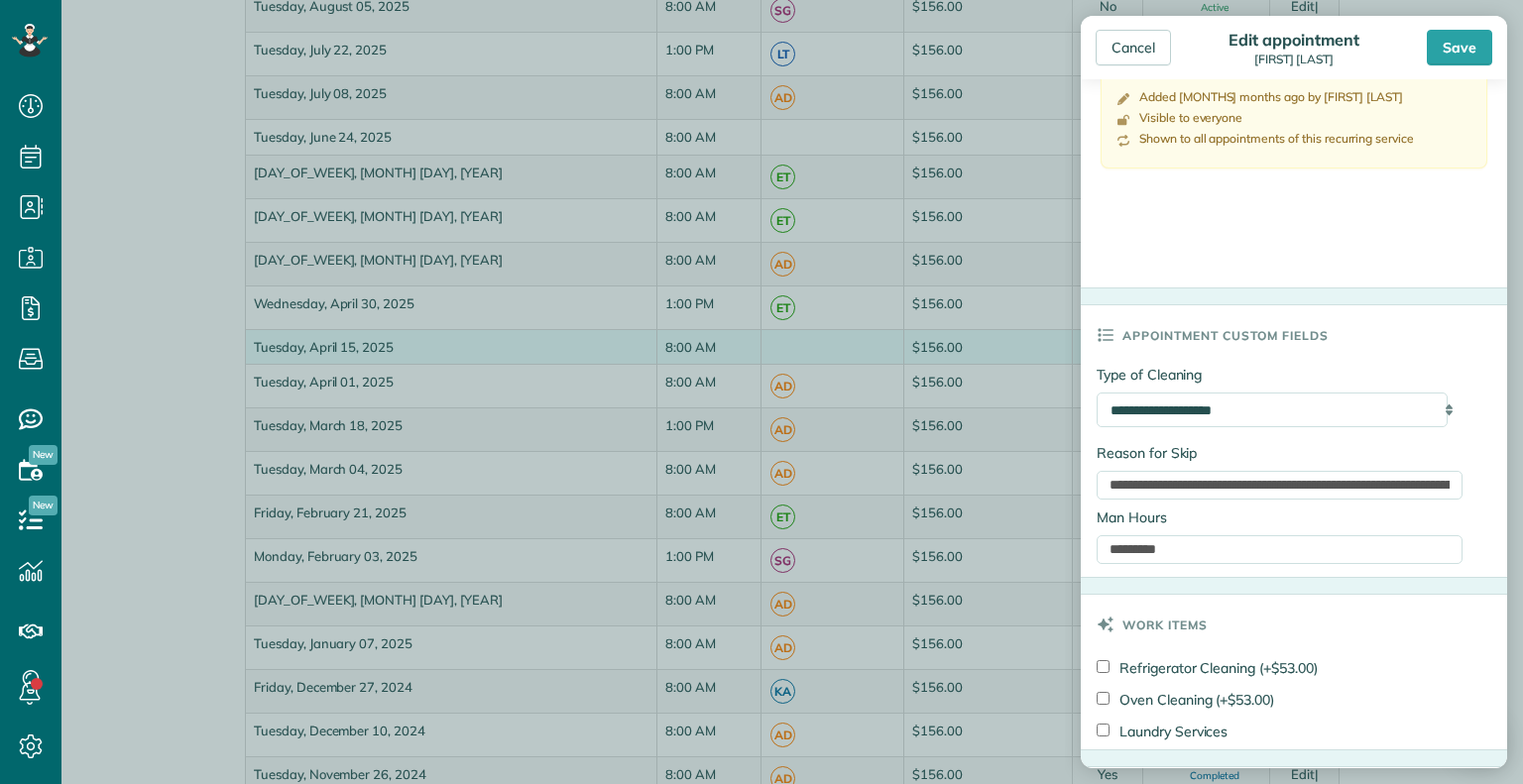 scroll, scrollTop: 885, scrollLeft: 0, axis: vertical 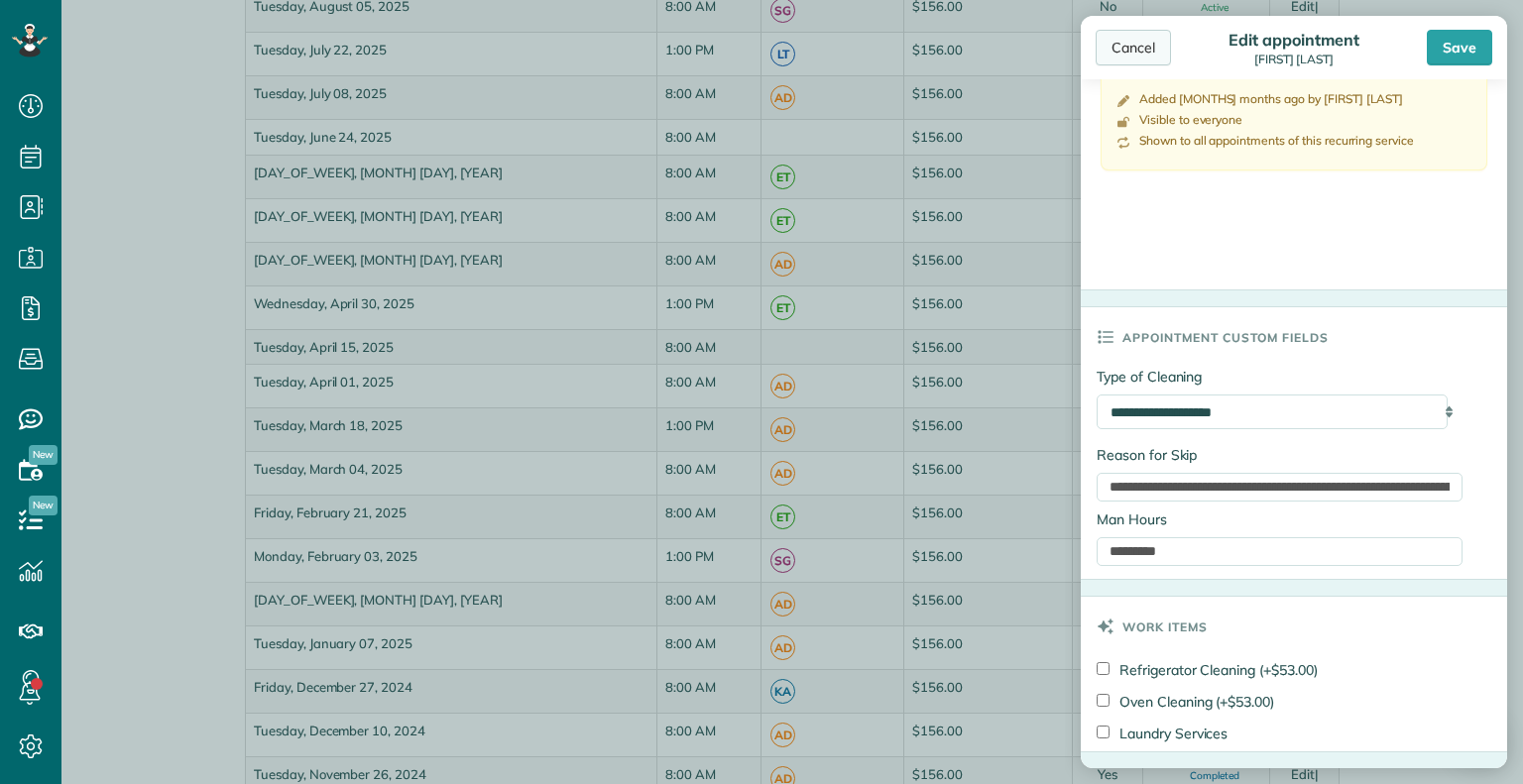 click on "Cancel" at bounding box center (1133, 48) 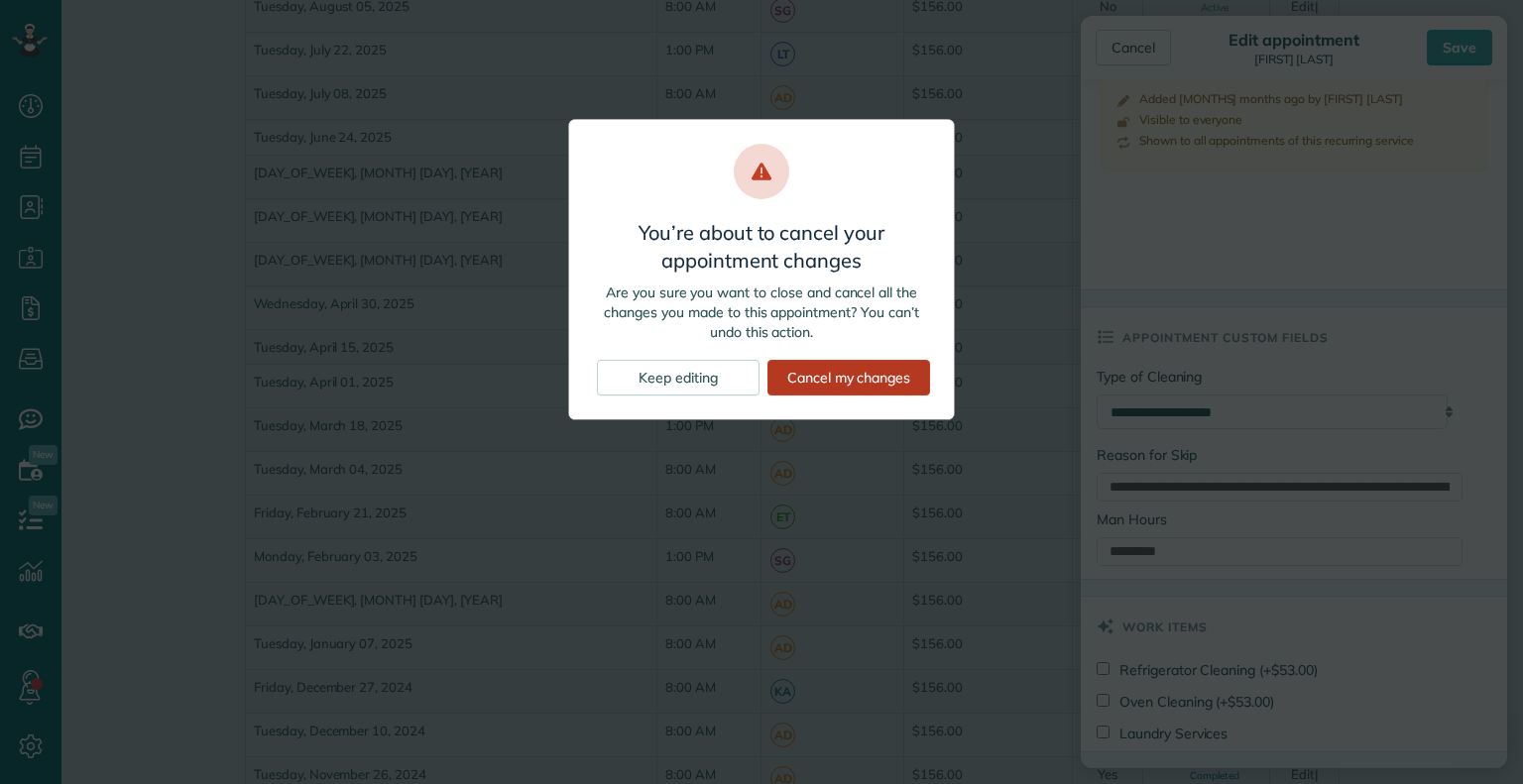 click on "Cancel my changes" at bounding box center (849, 378) 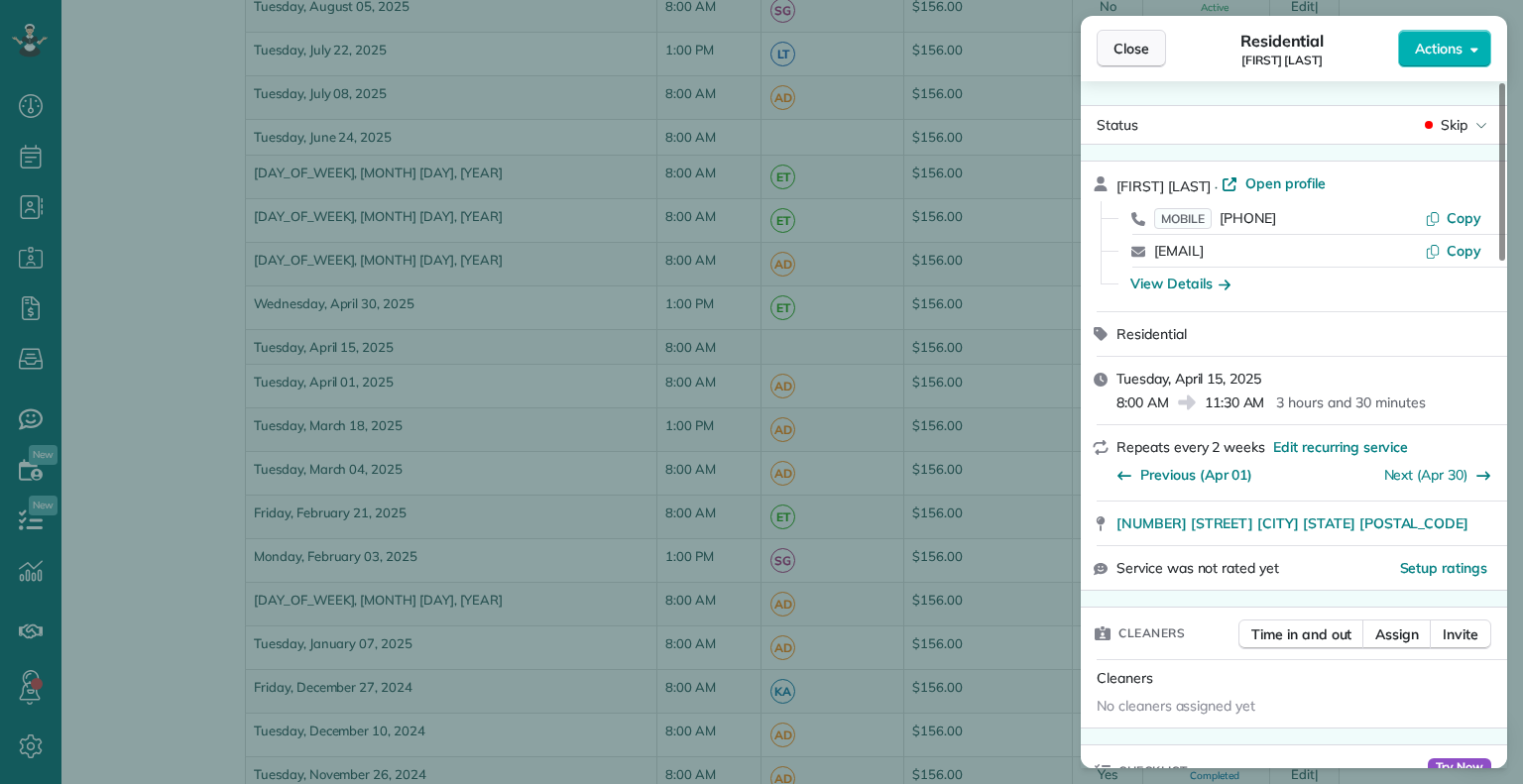 click on "Close" at bounding box center [1131, 49] 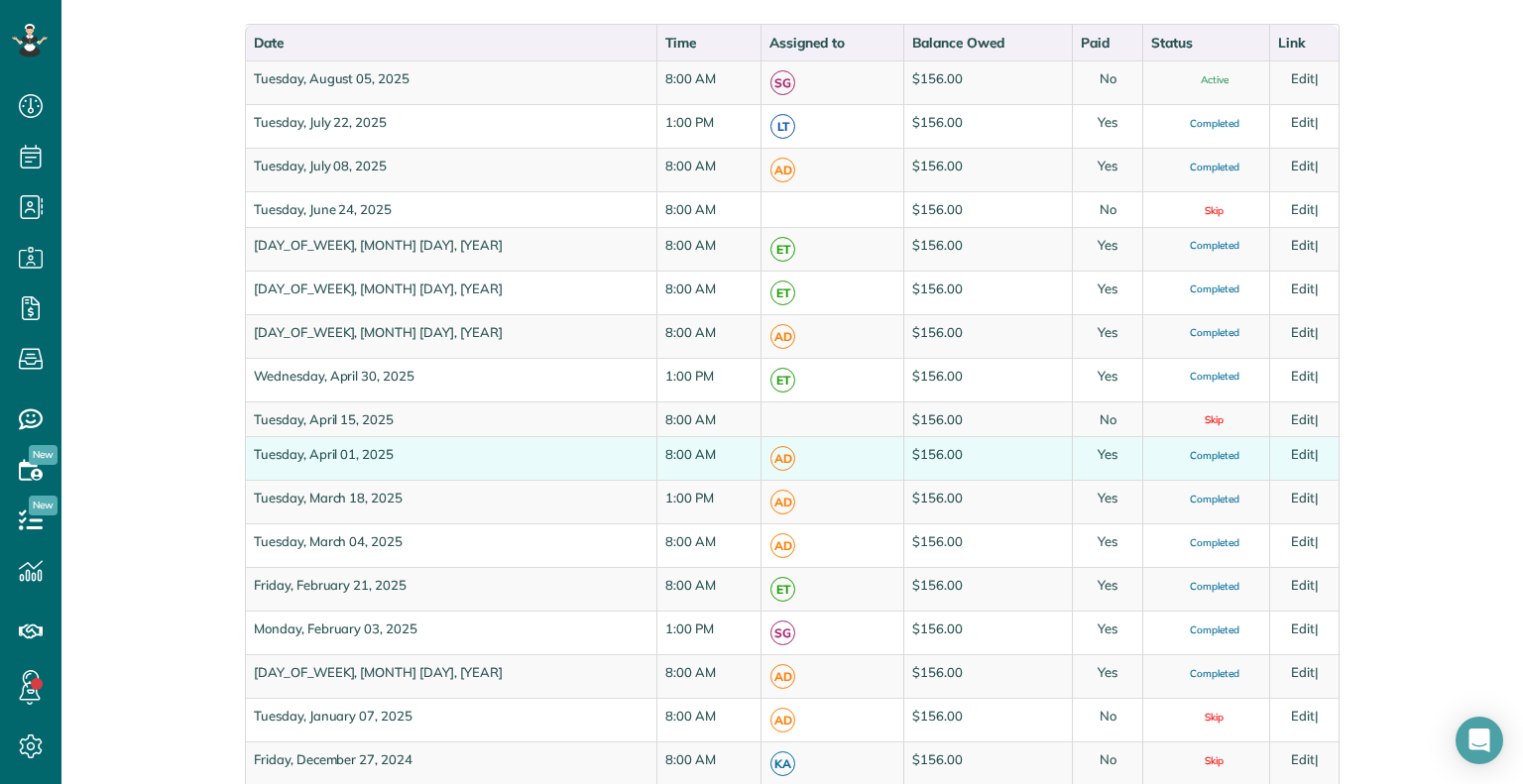 scroll, scrollTop: 1158, scrollLeft: 0, axis: vertical 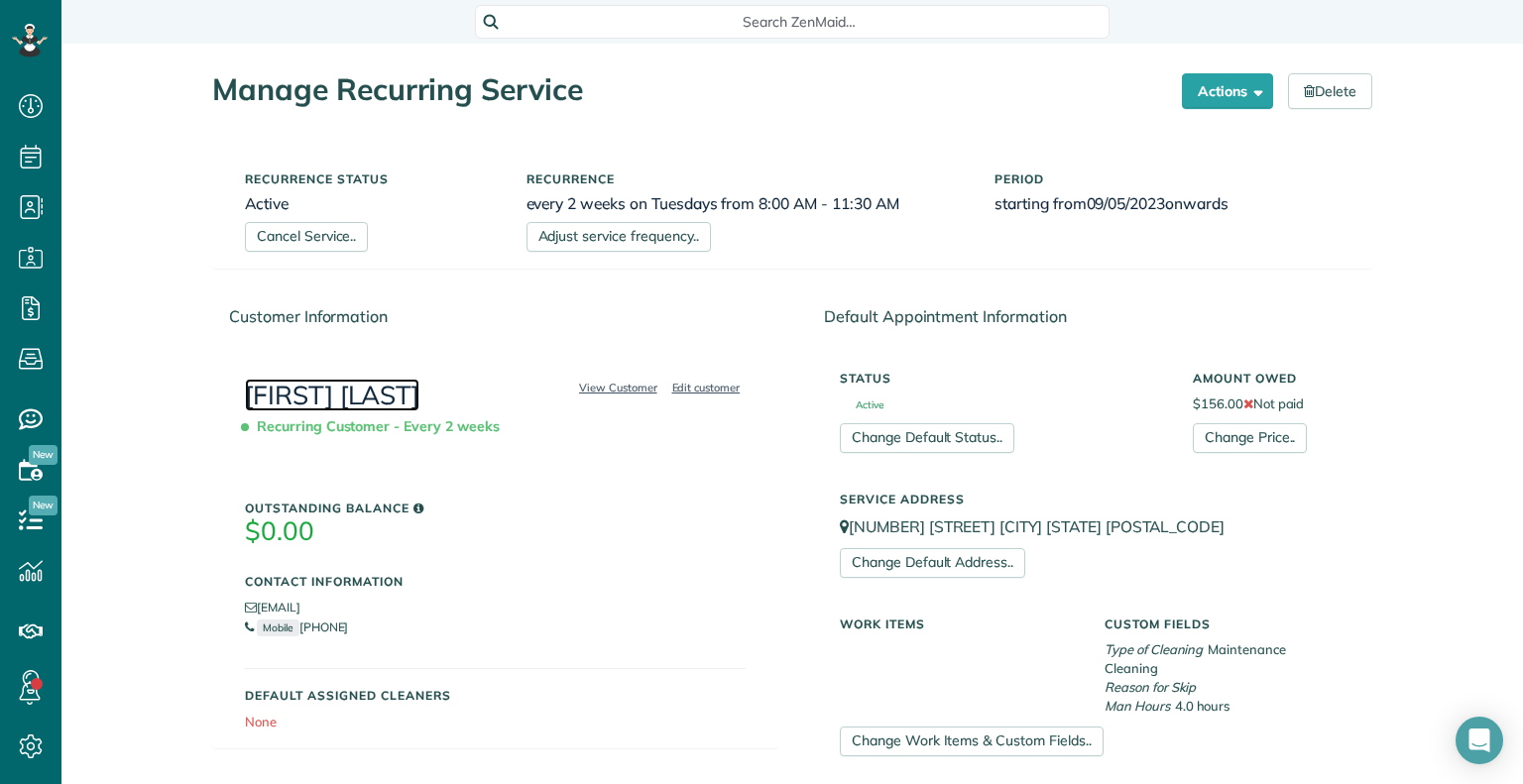 click on "[FIRST] [LAST]" at bounding box center [332, 394] 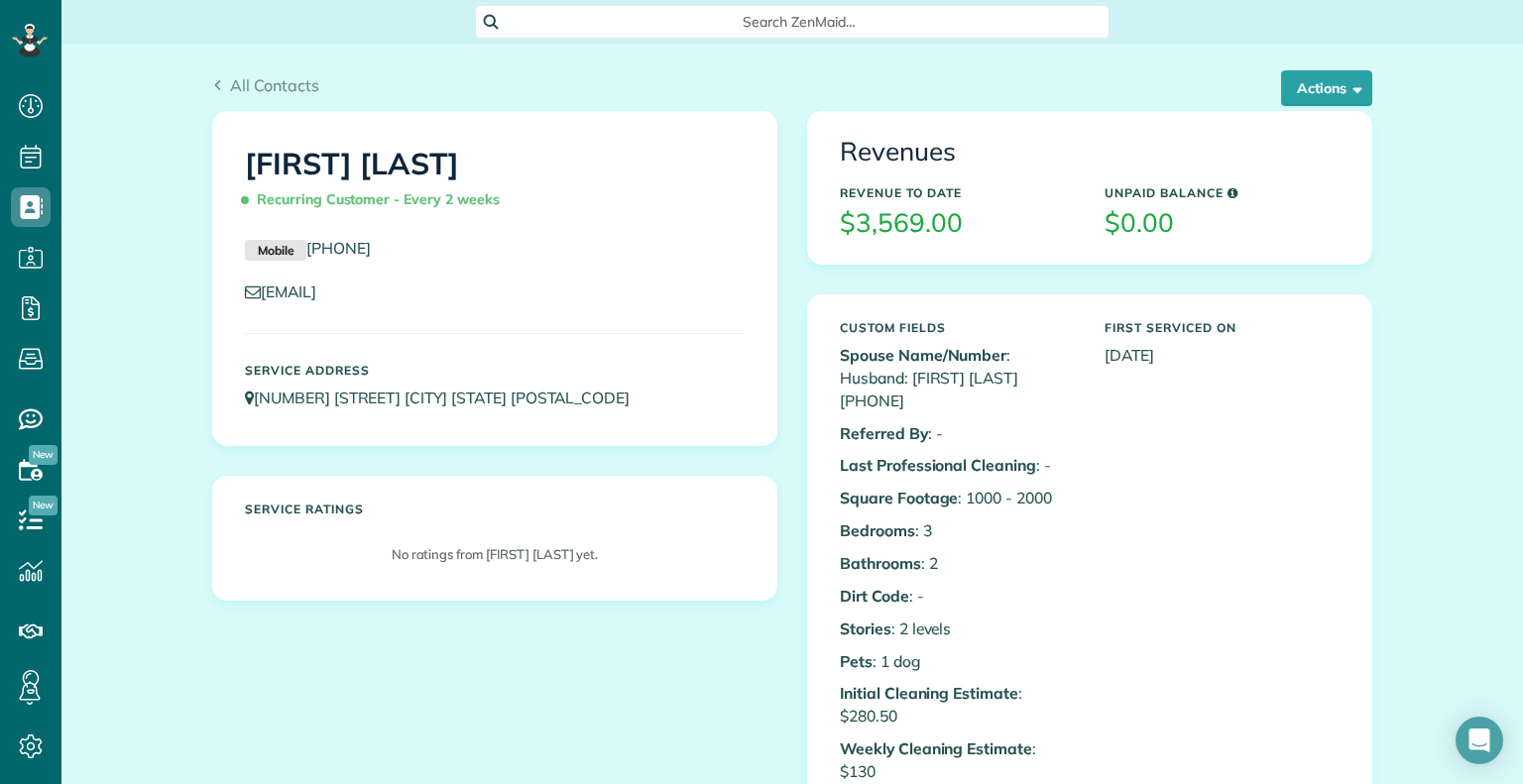 scroll, scrollTop: 0, scrollLeft: 0, axis: both 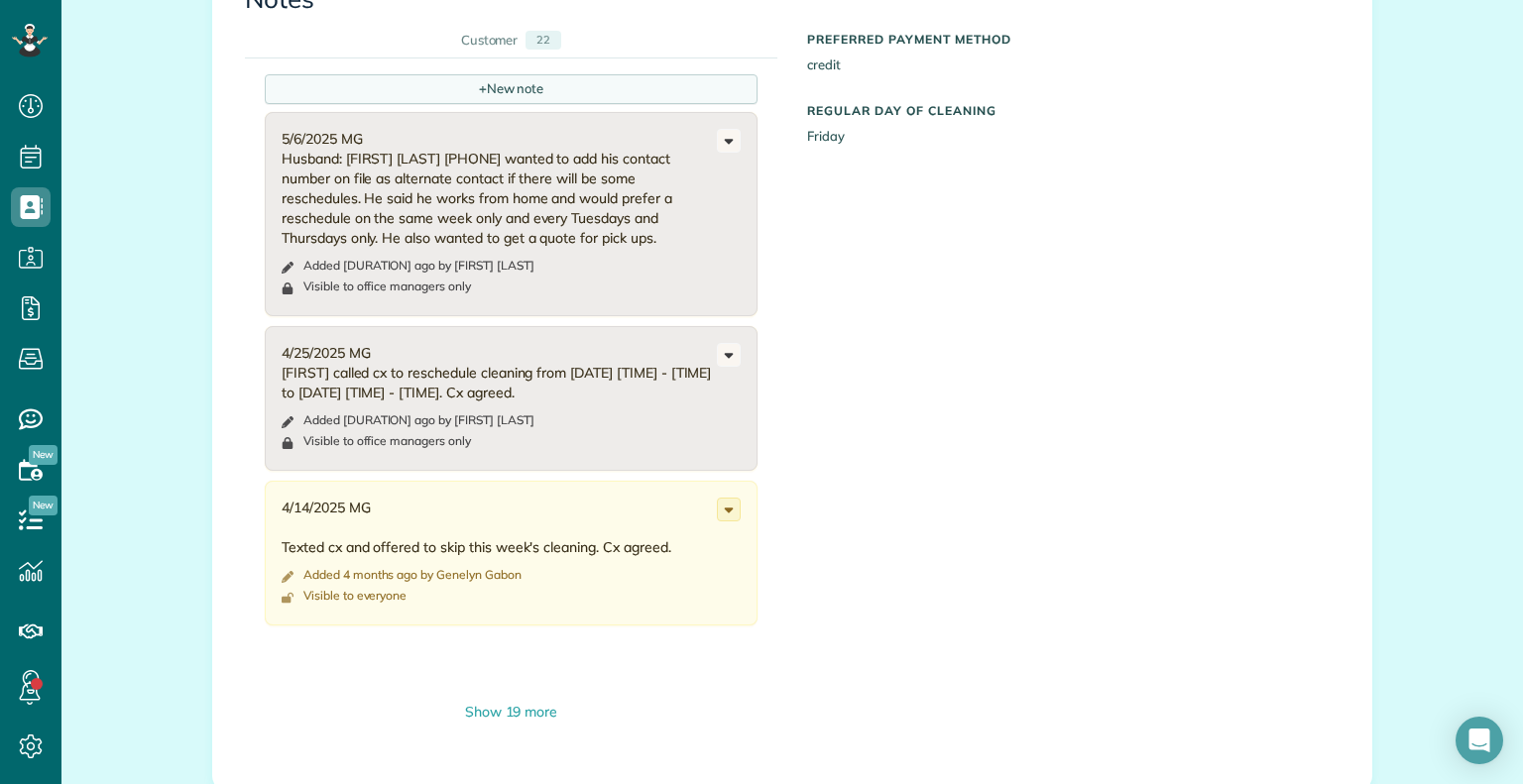 click on "+
New note" at bounding box center [511, 89] 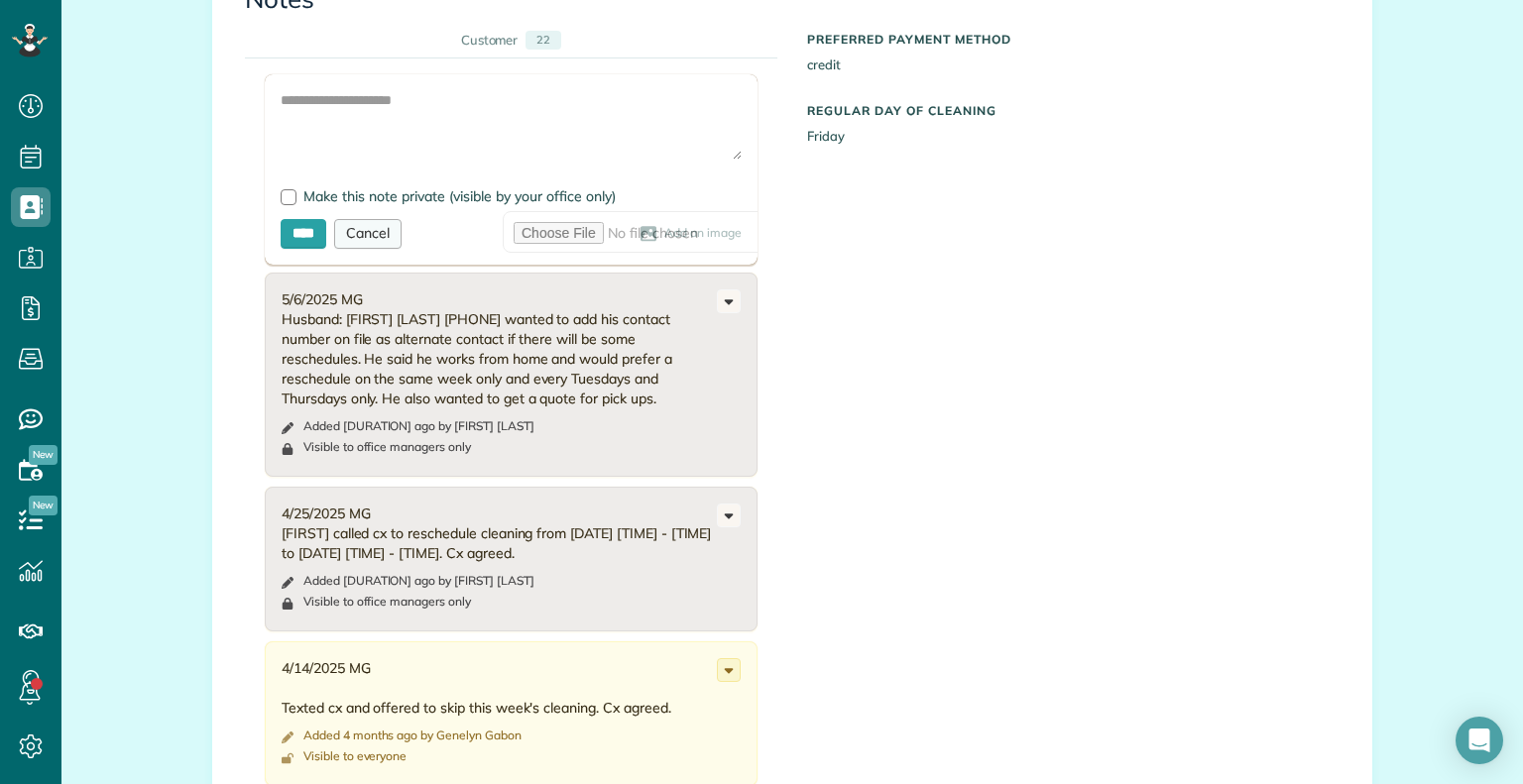 click on "Cancel" at bounding box center (368, 234) 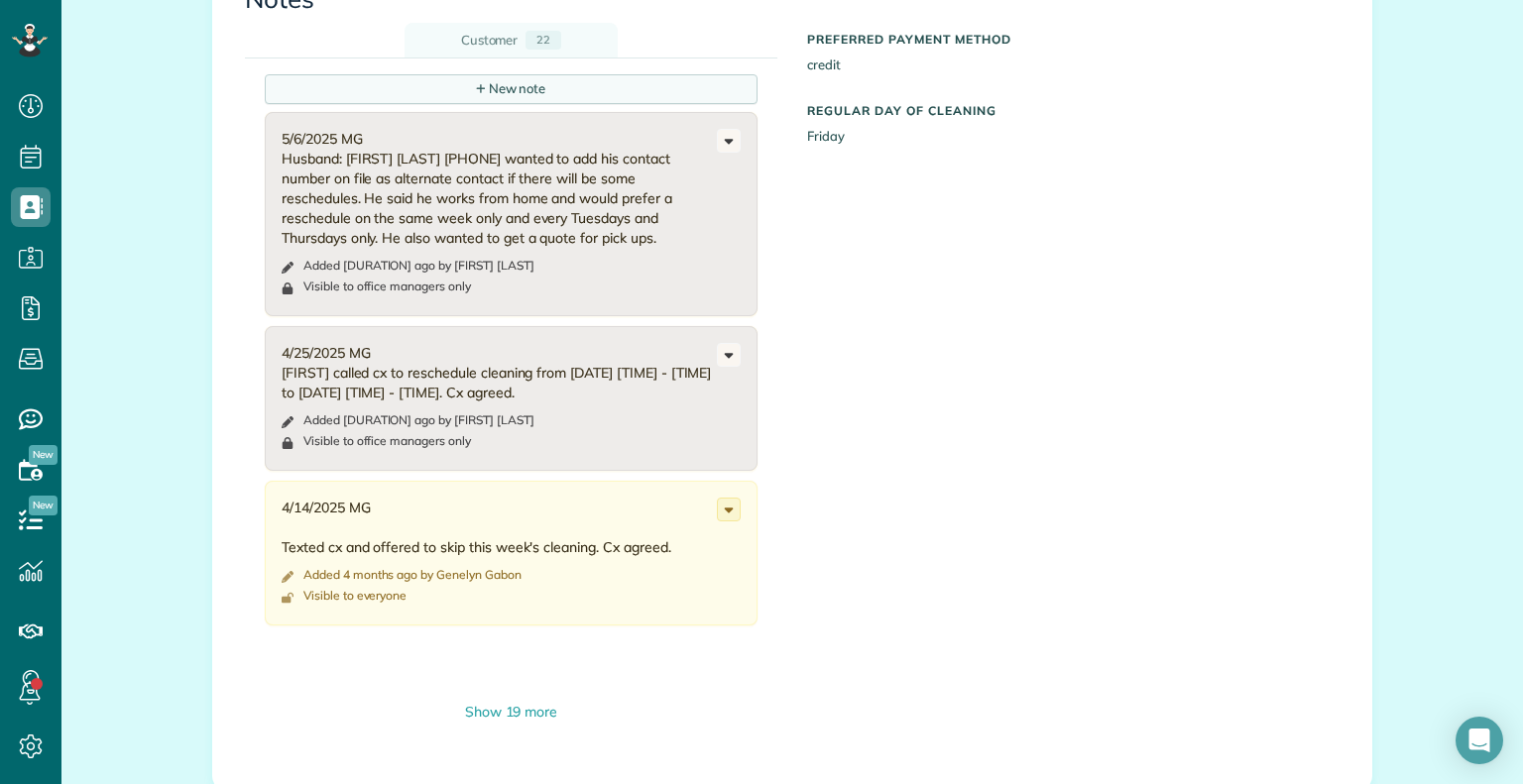 click on "22" at bounding box center [543, 40] 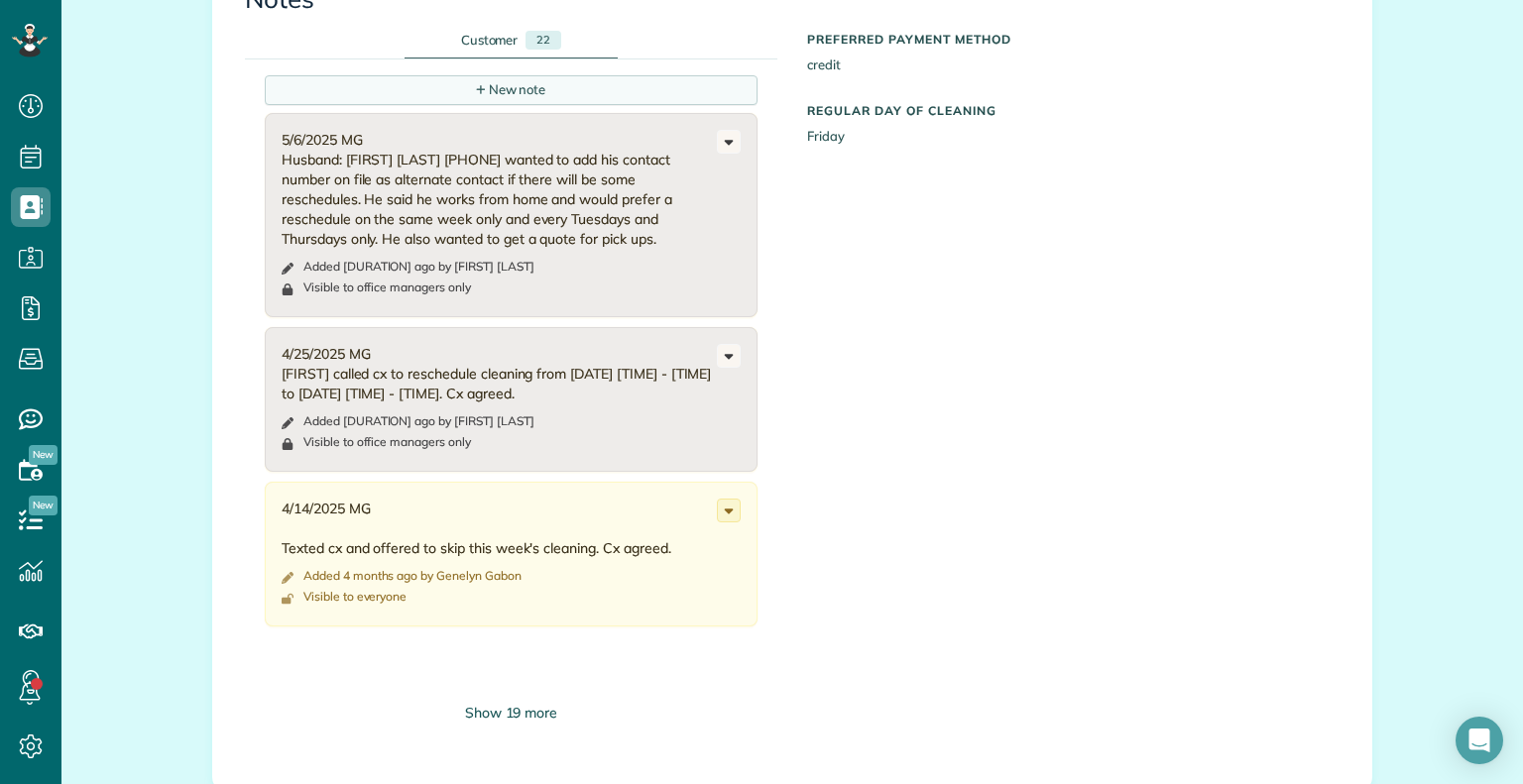 click on "Show 19 more" at bounding box center [511, 713] 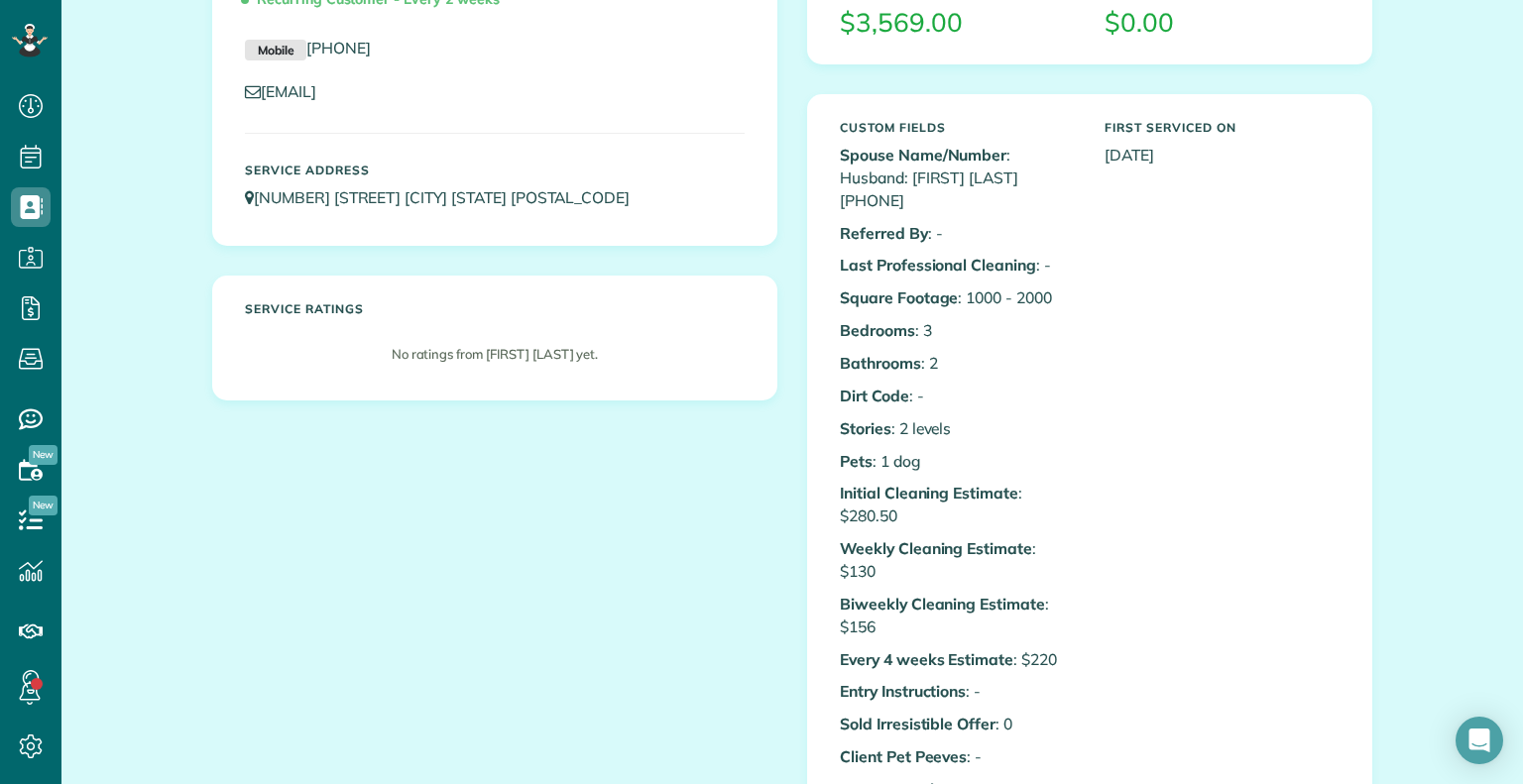 scroll, scrollTop: 0, scrollLeft: 0, axis: both 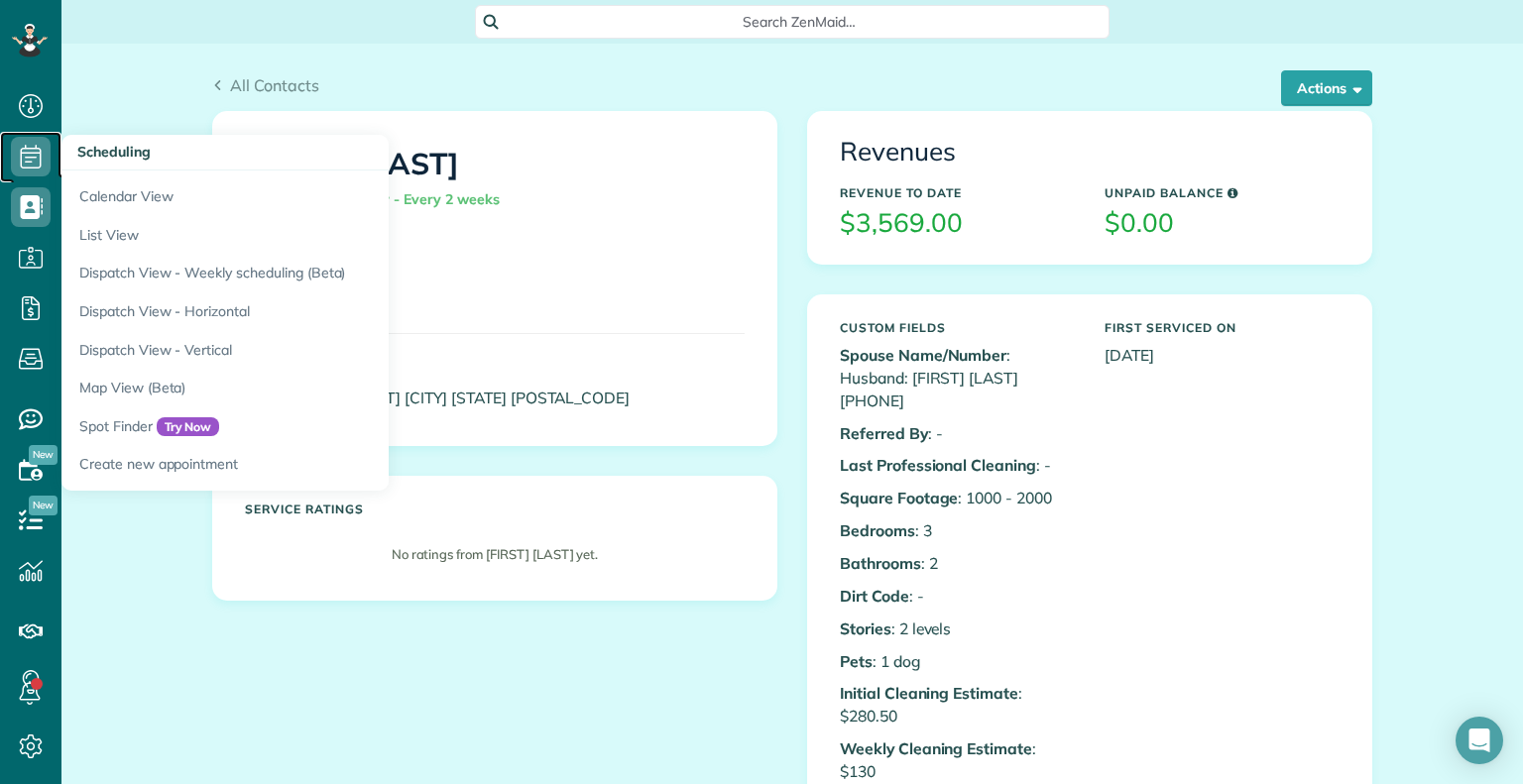 click 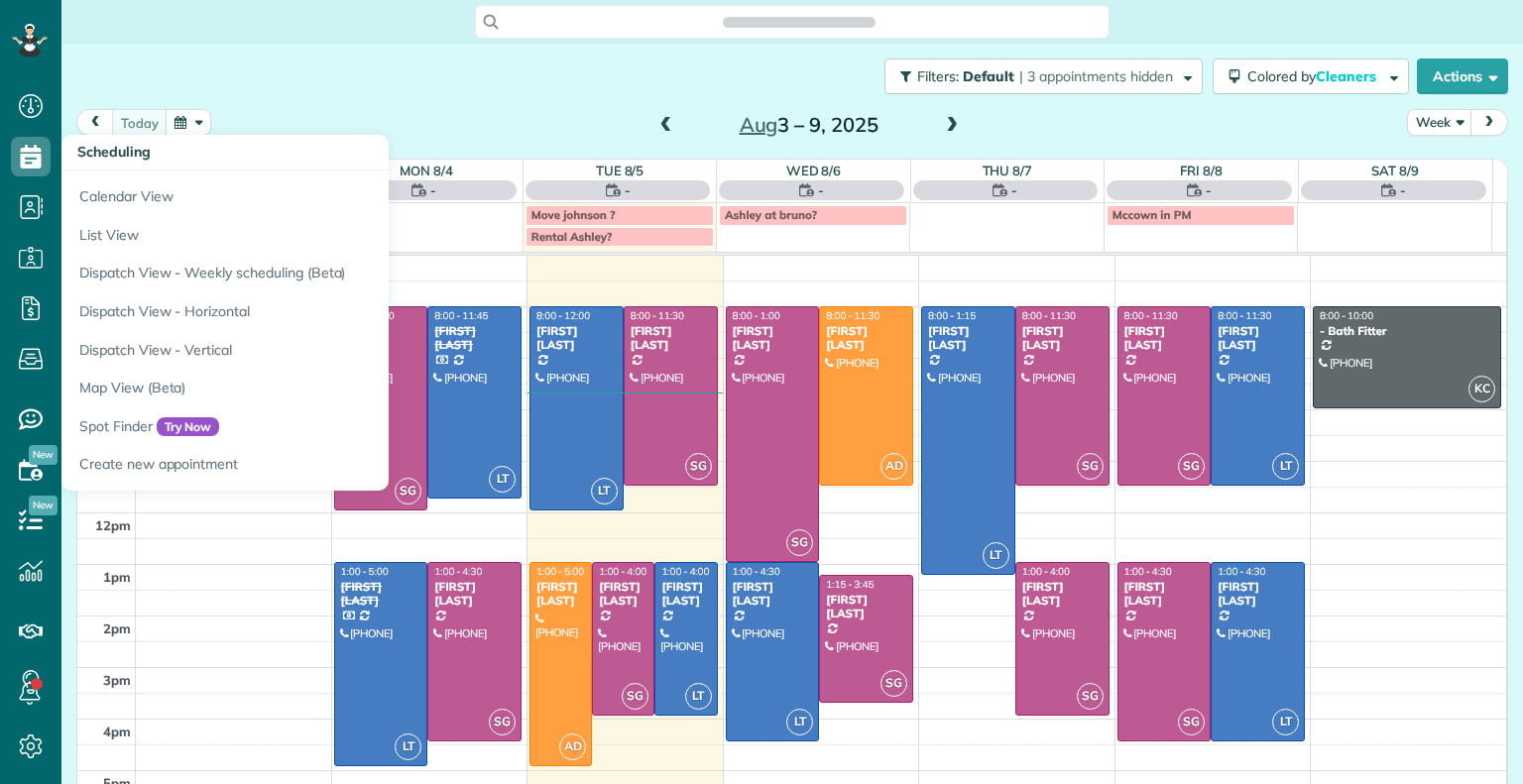 scroll, scrollTop: 0, scrollLeft: 0, axis: both 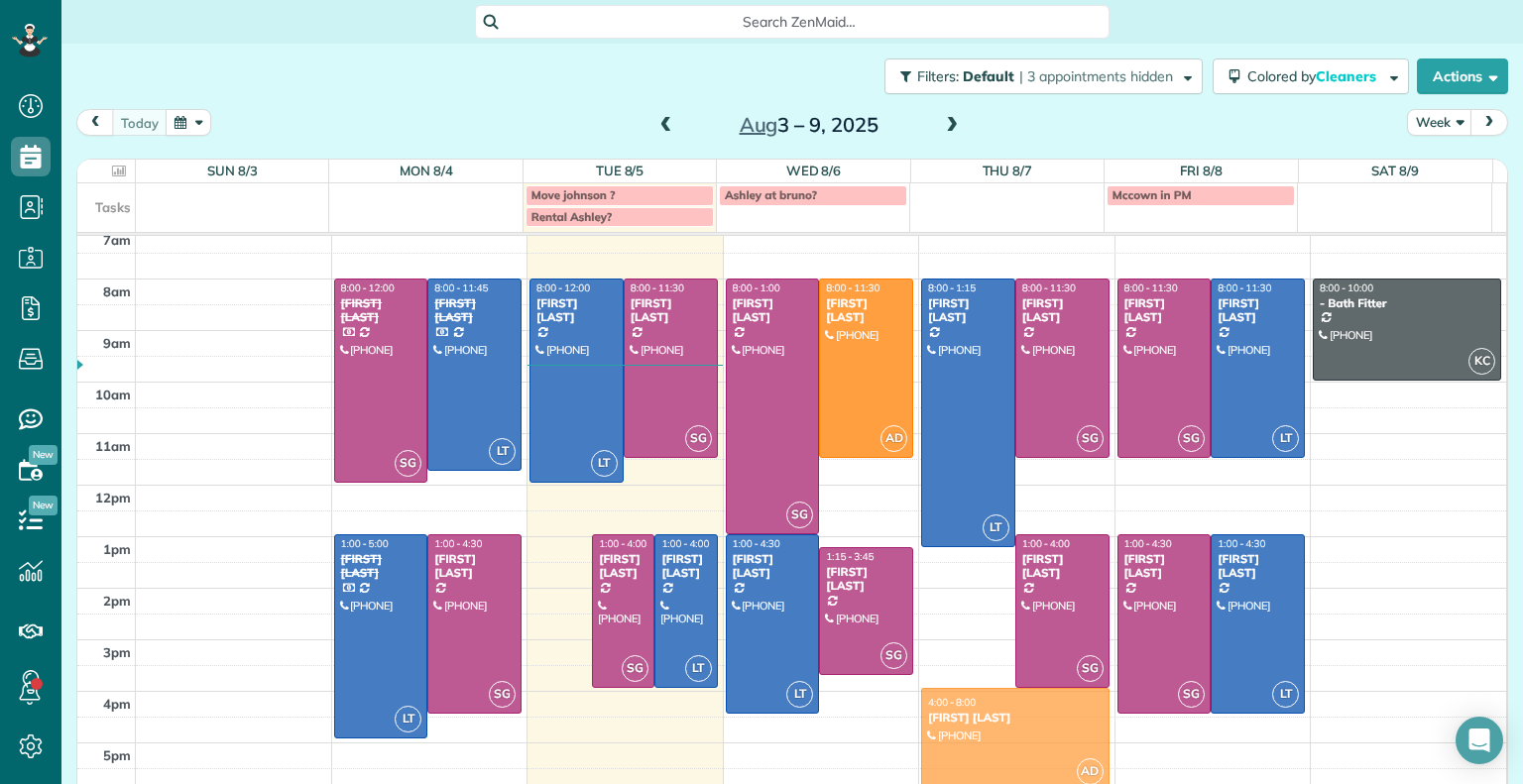 drag, startPoint x: 551, startPoint y: 606, endPoint x: 1010, endPoint y: 761, distance: 484.46465 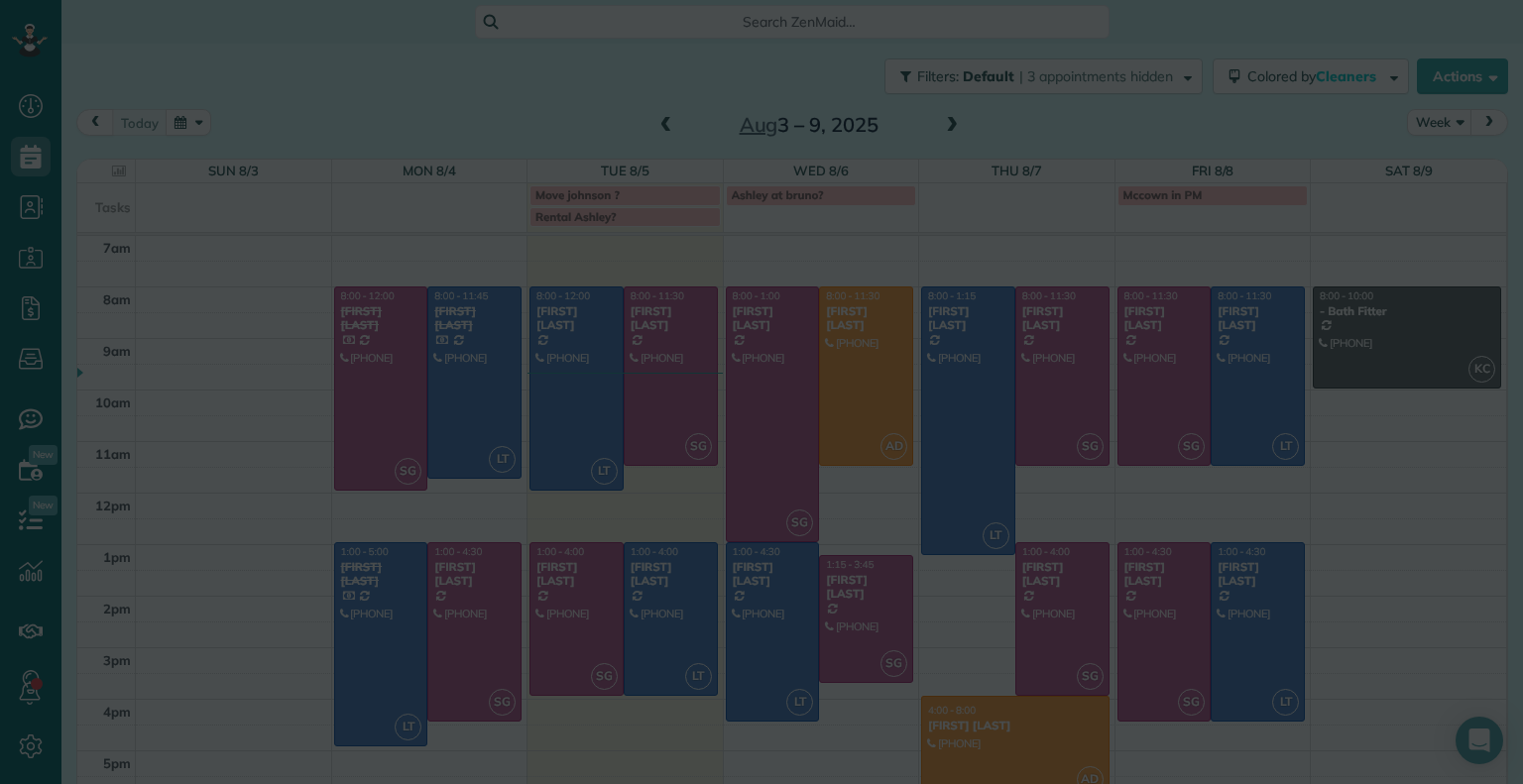 scroll, scrollTop: 0, scrollLeft: 0, axis: both 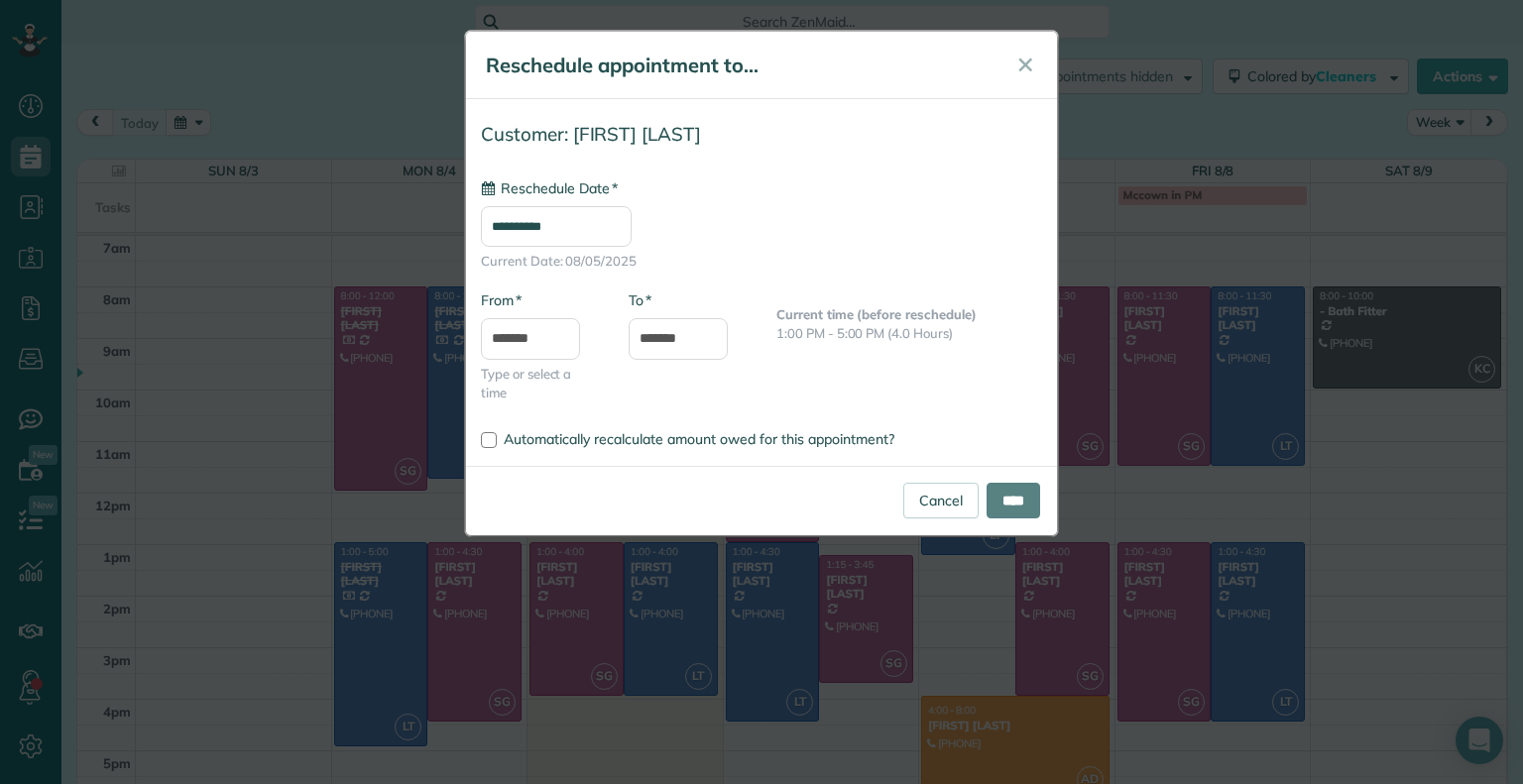 type on "**********" 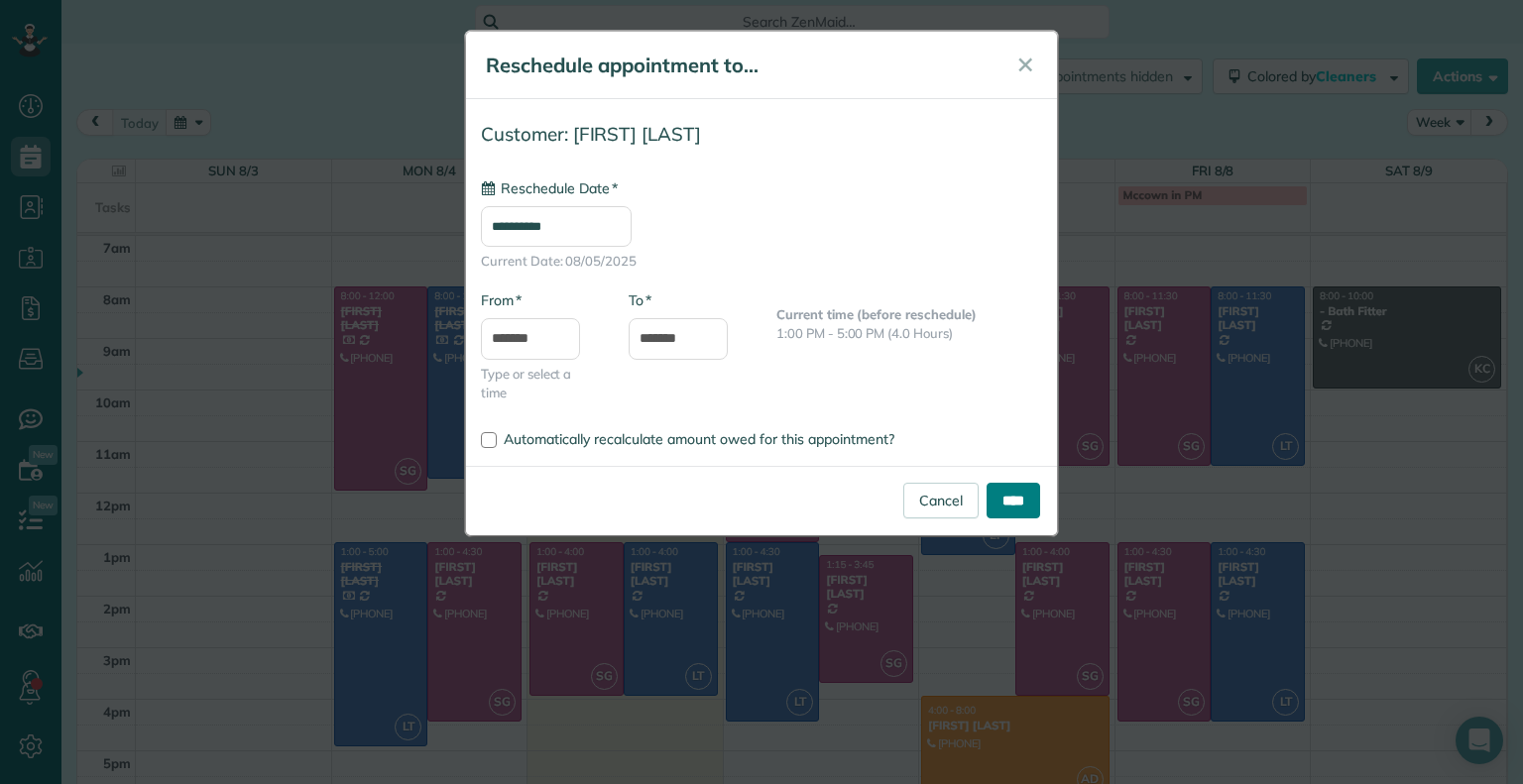 click on "****" at bounding box center [1013, 501] 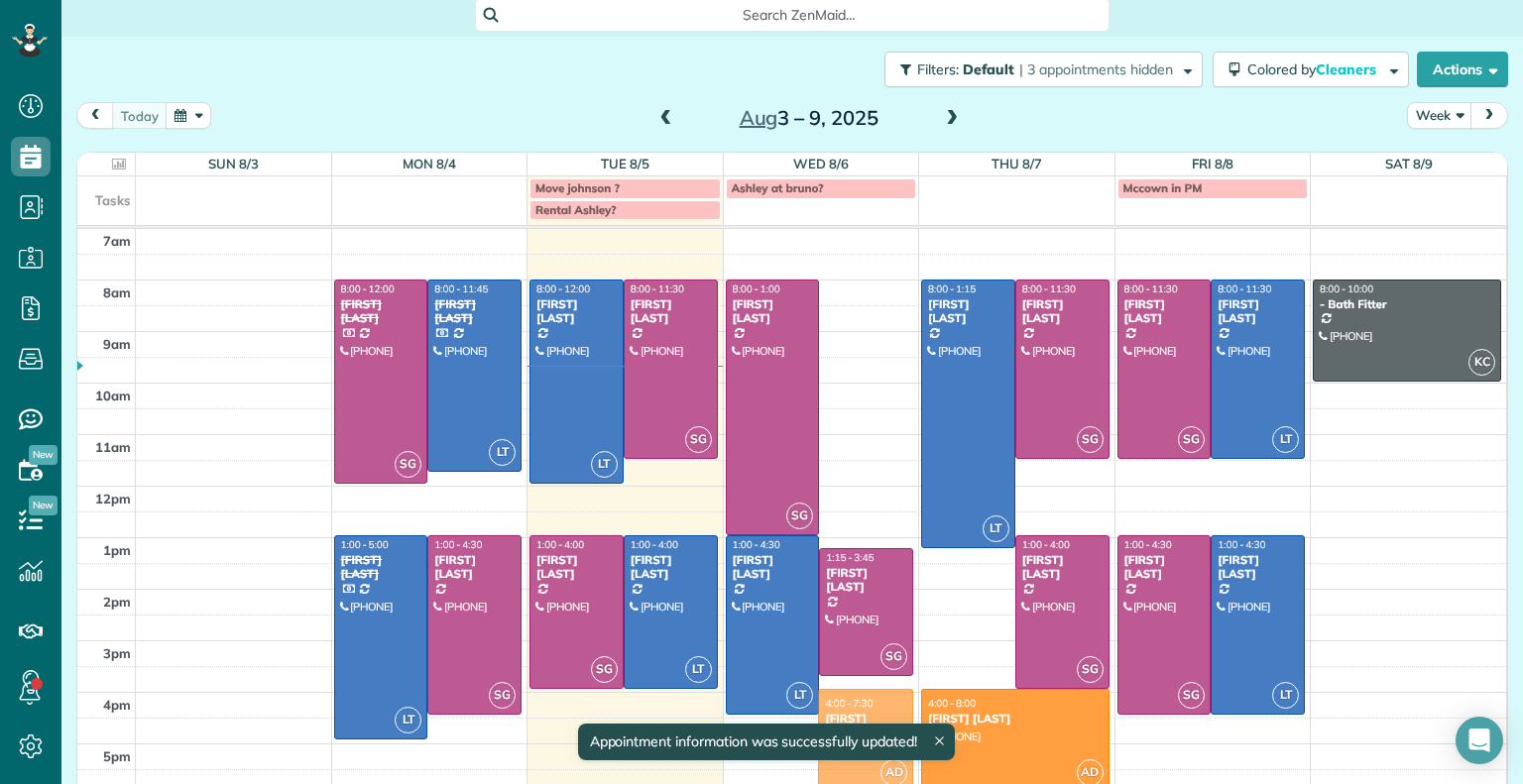 scroll, scrollTop: 13, scrollLeft: 0, axis: vertical 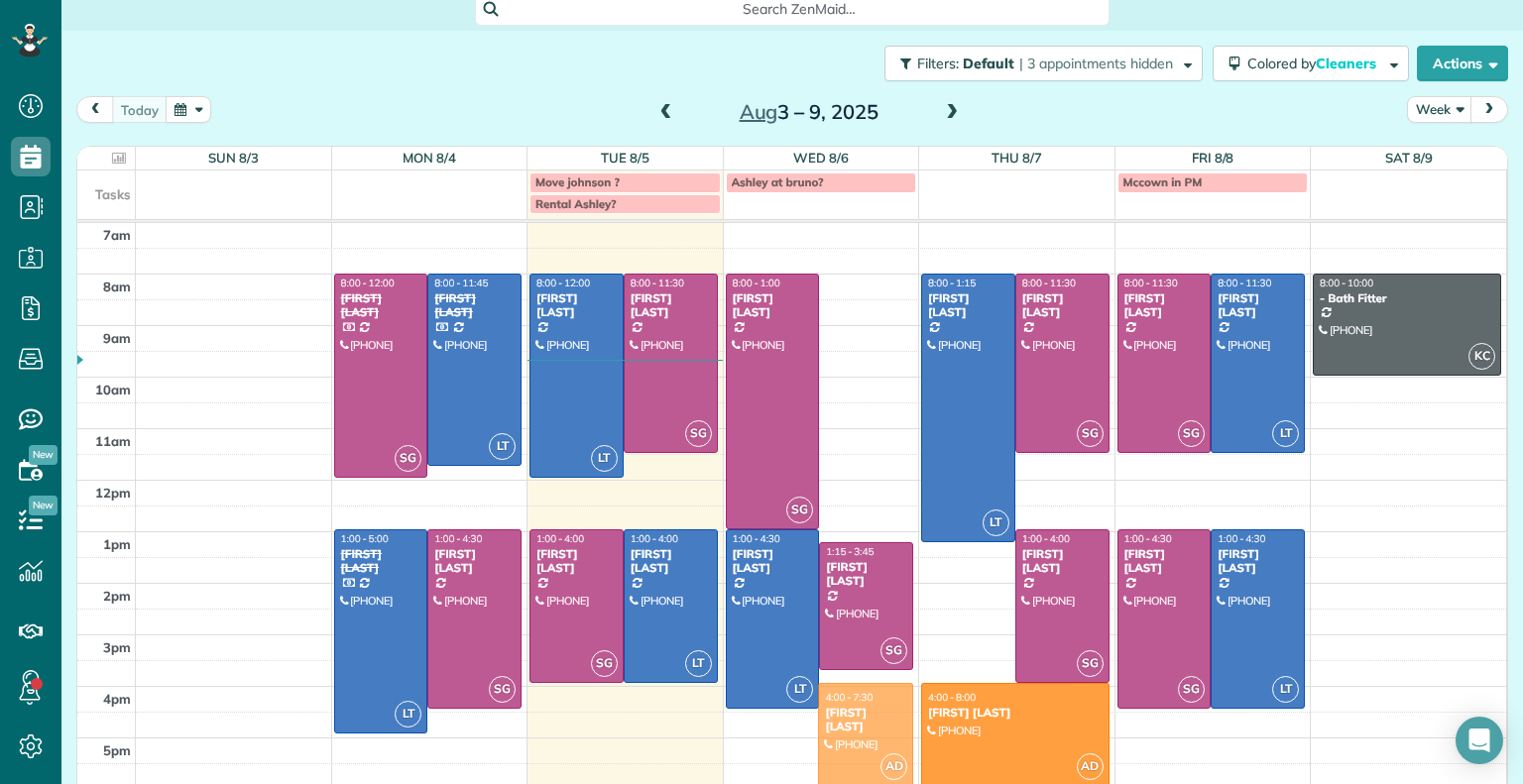 drag, startPoint x: 846, startPoint y: 342, endPoint x: 865, endPoint y: 746, distance: 404.44654 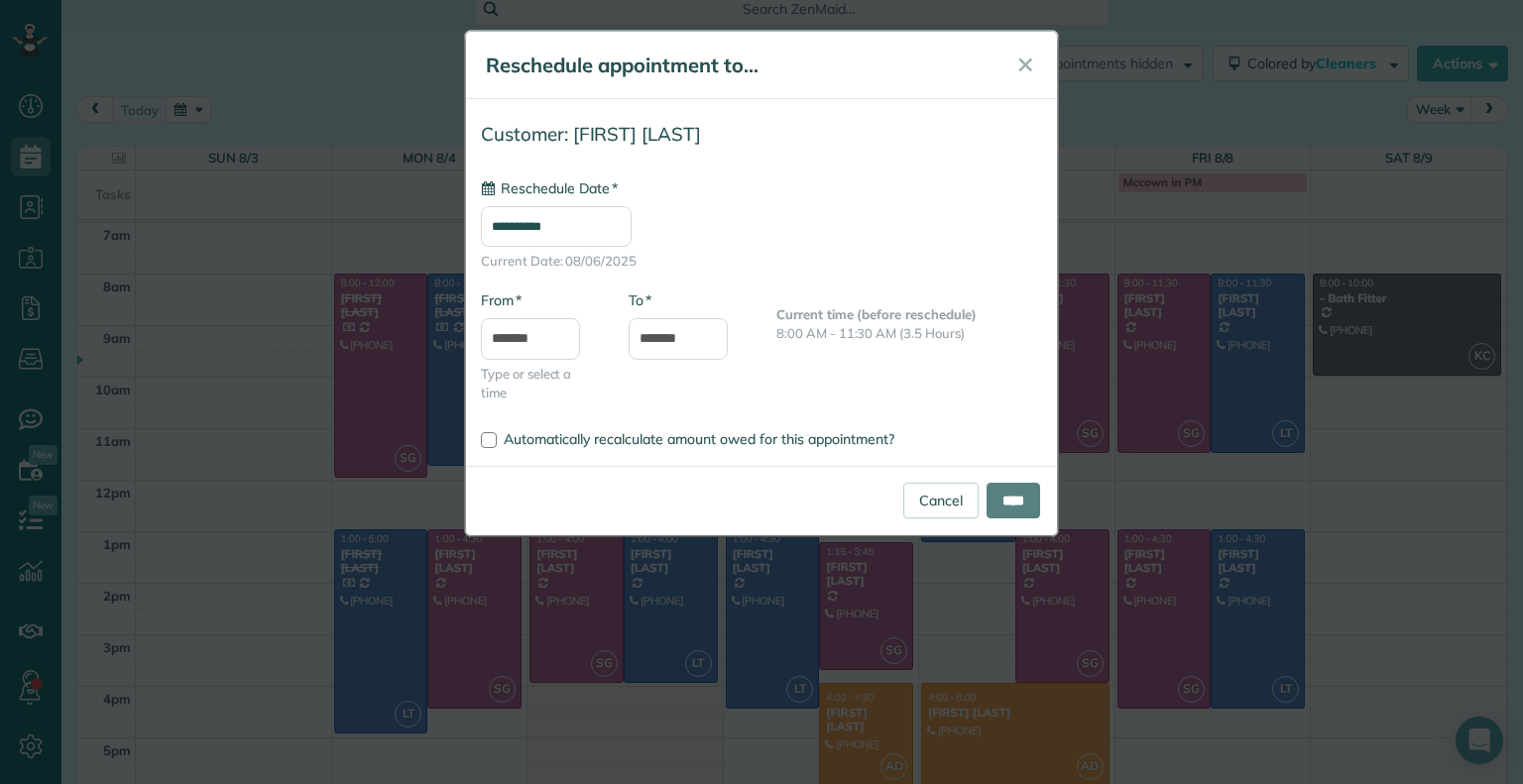 type on "**********" 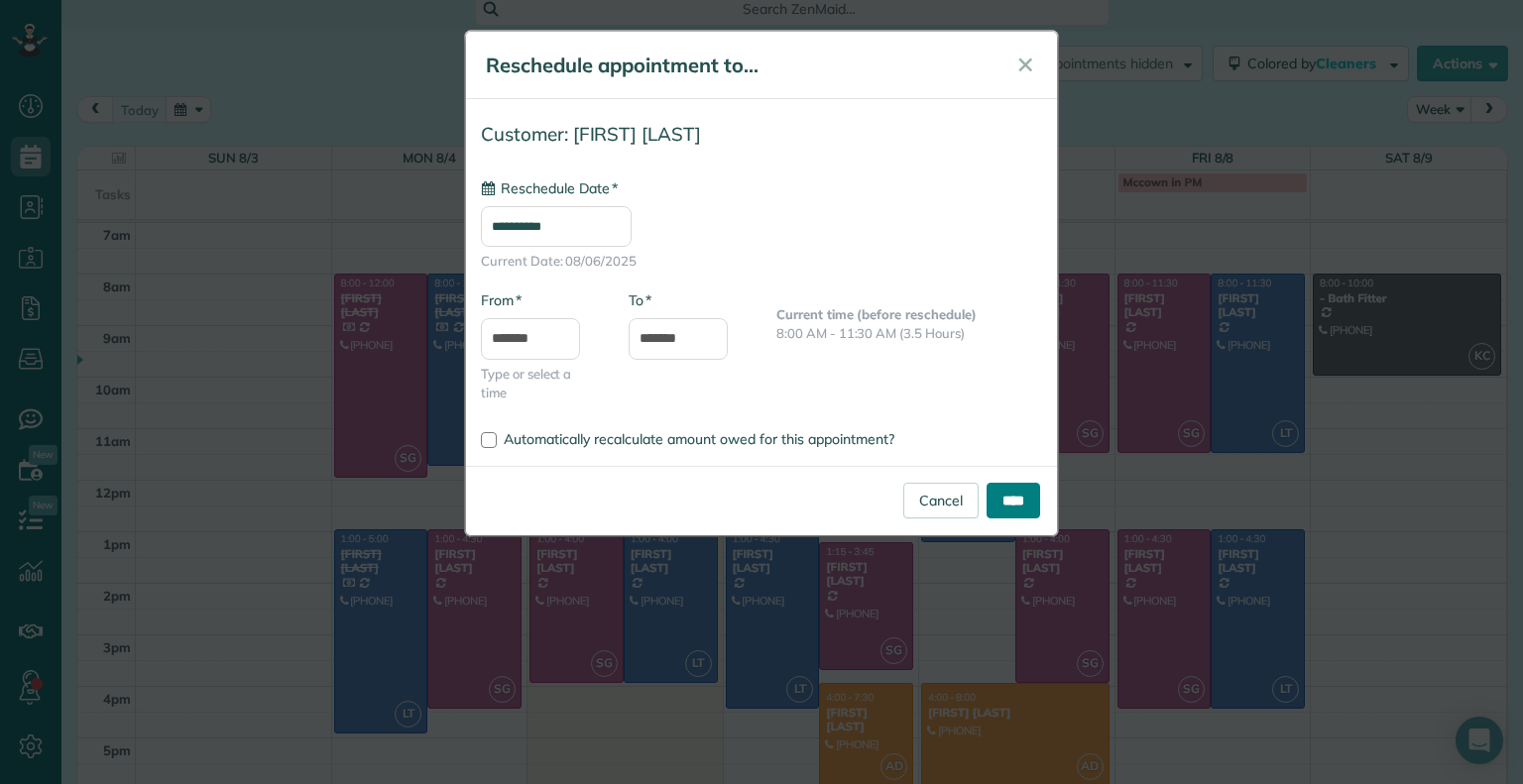 click on "****" at bounding box center [1013, 501] 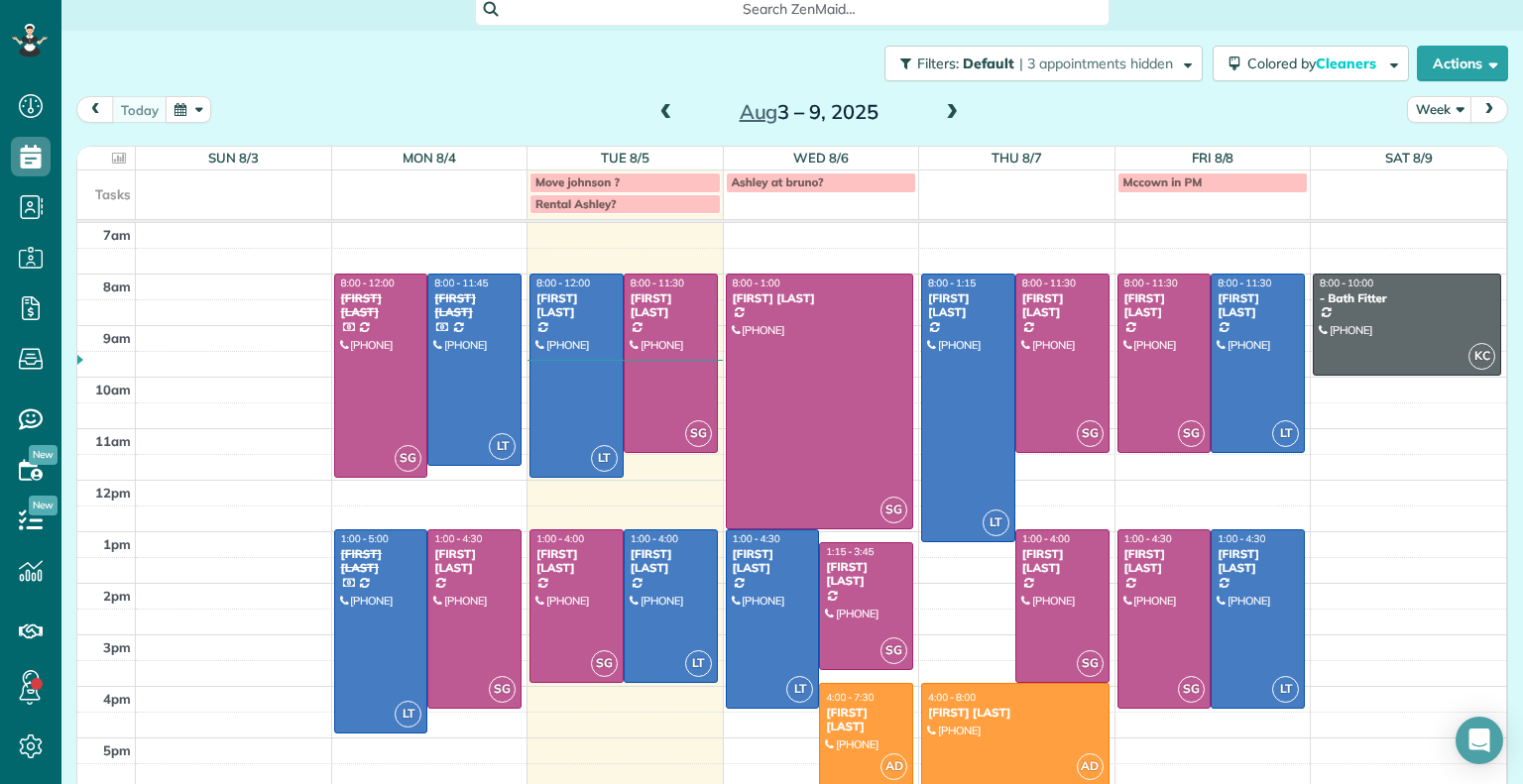 click on "Rental Ashley?" at bounding box center (625, 204) 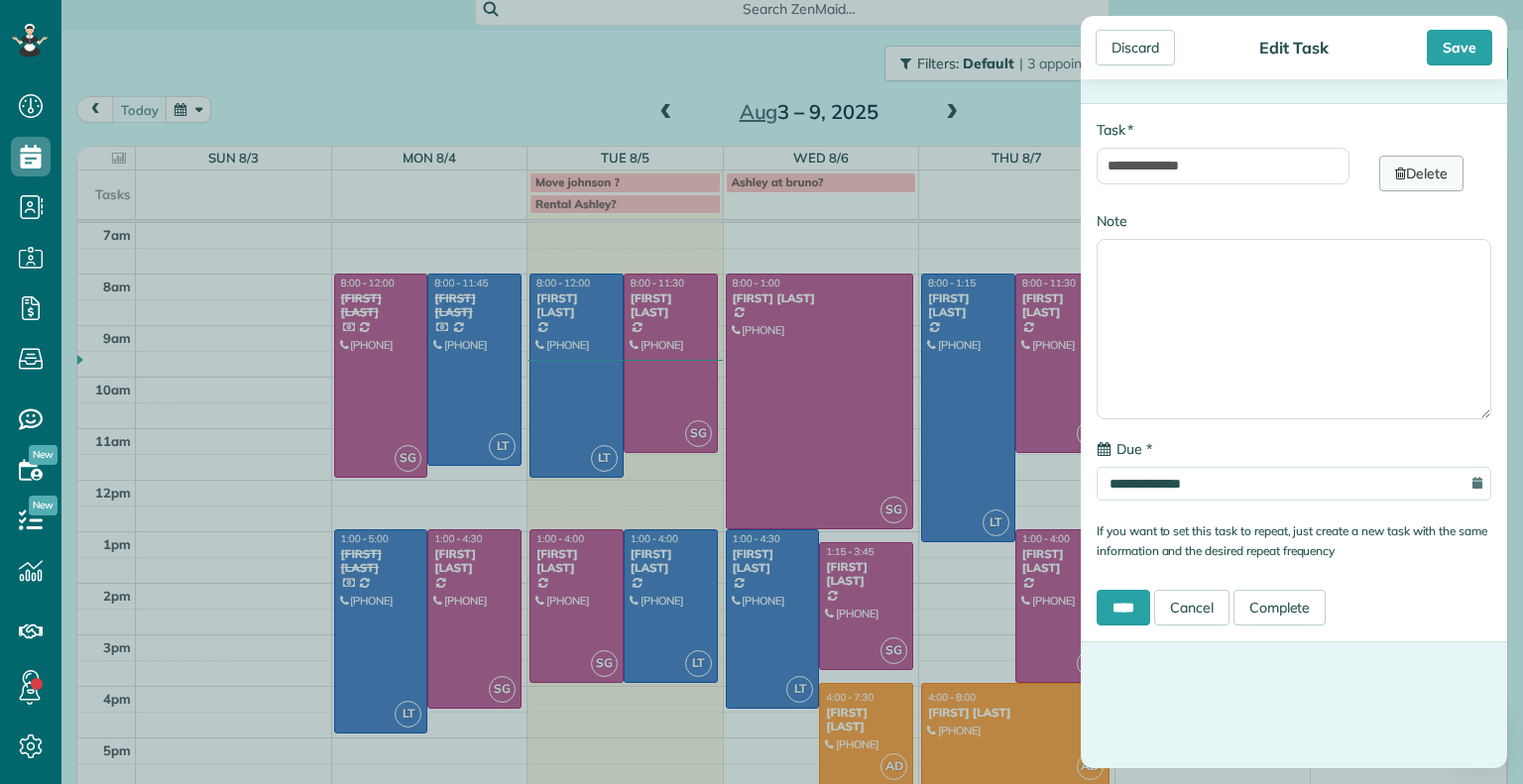 click on "Delete" at bounding box center [1421, 173] 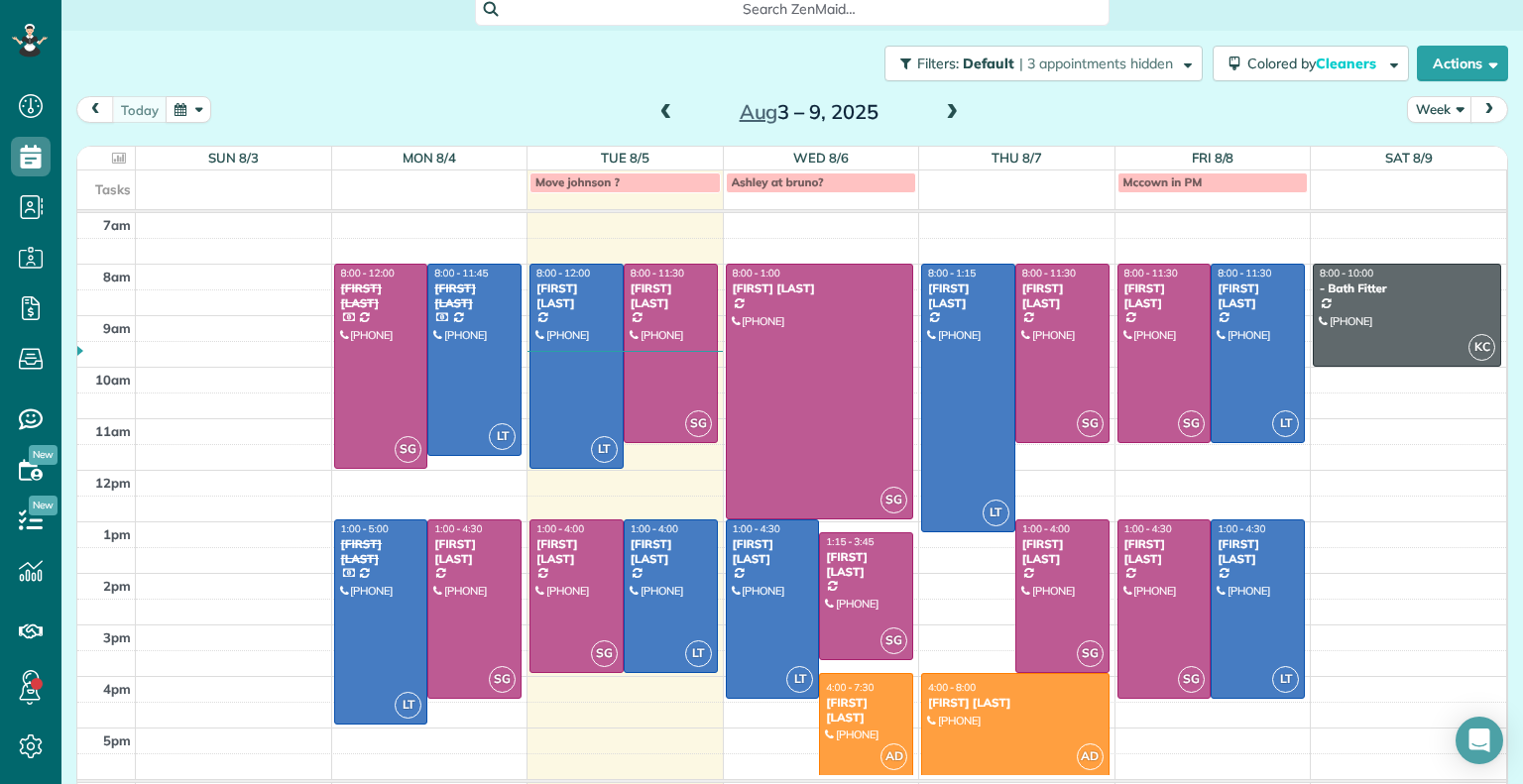 click at bounding box center (952, 113) 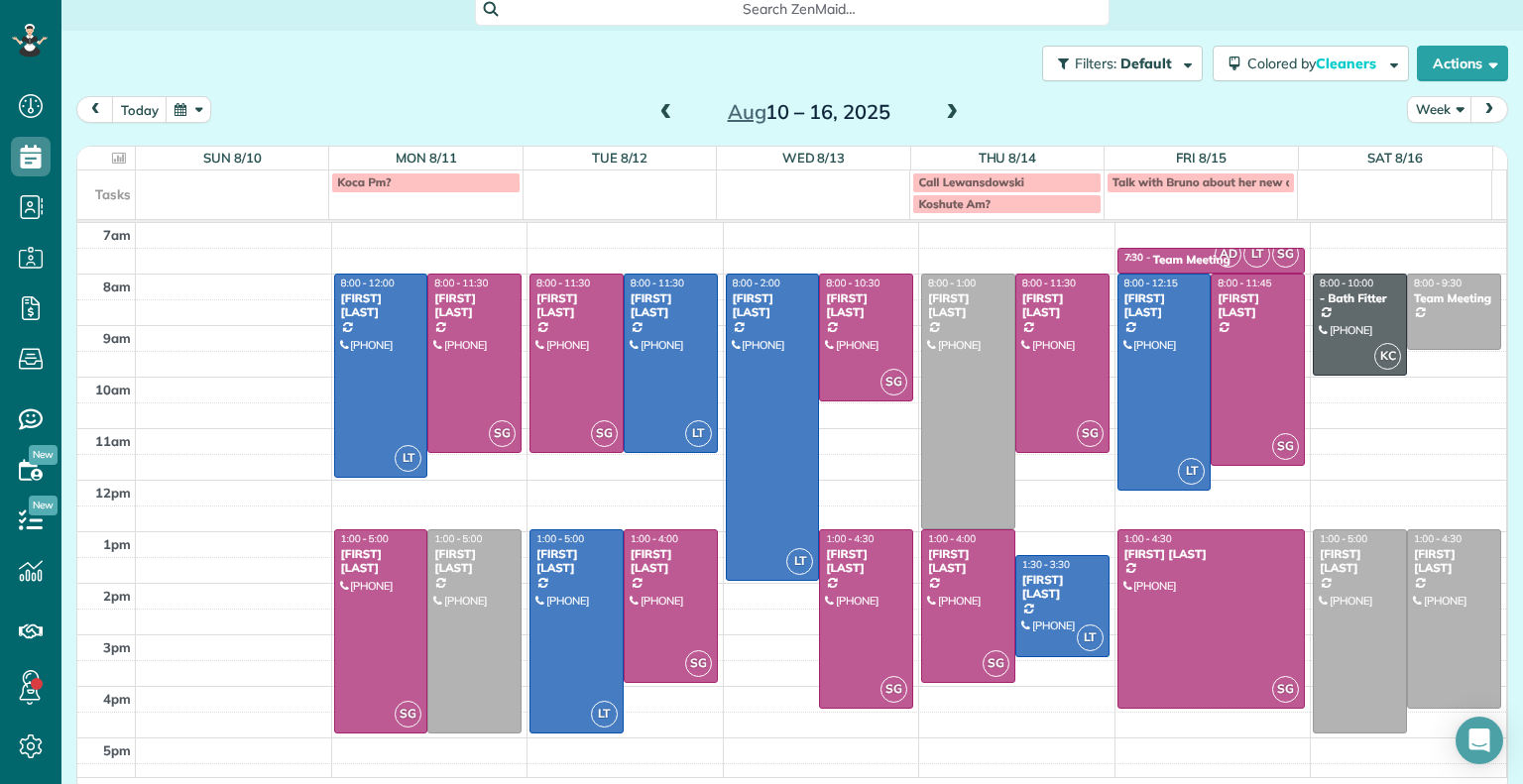 click at bounding box center [666, 113] 